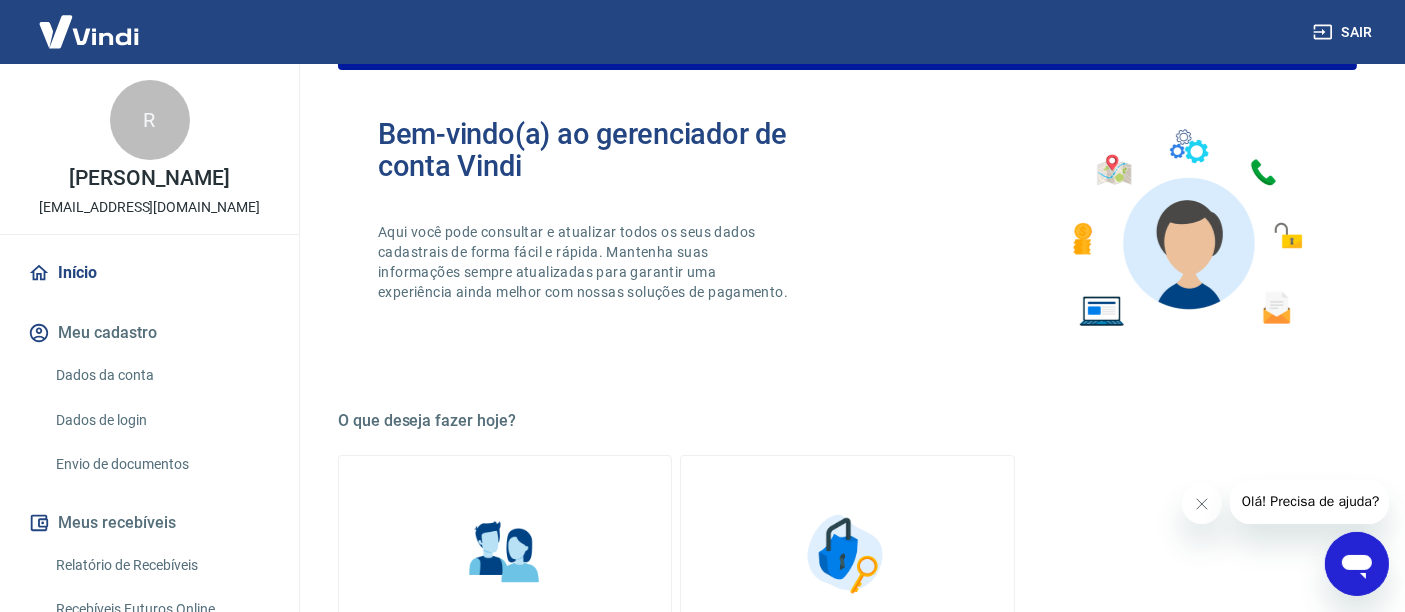 scroll, scrollTop: 0, scrollLeft: 0, axis: both 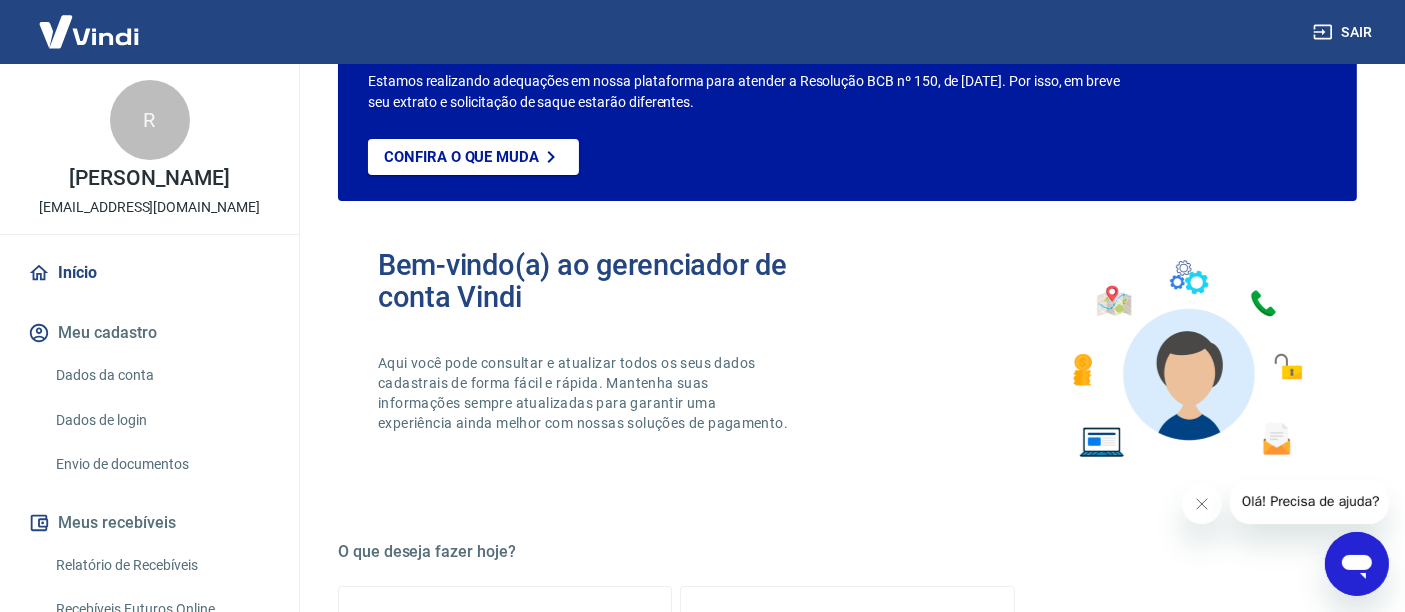 click on "Olá! Precisa de ajuda?" at bounding box center [1310, 501] 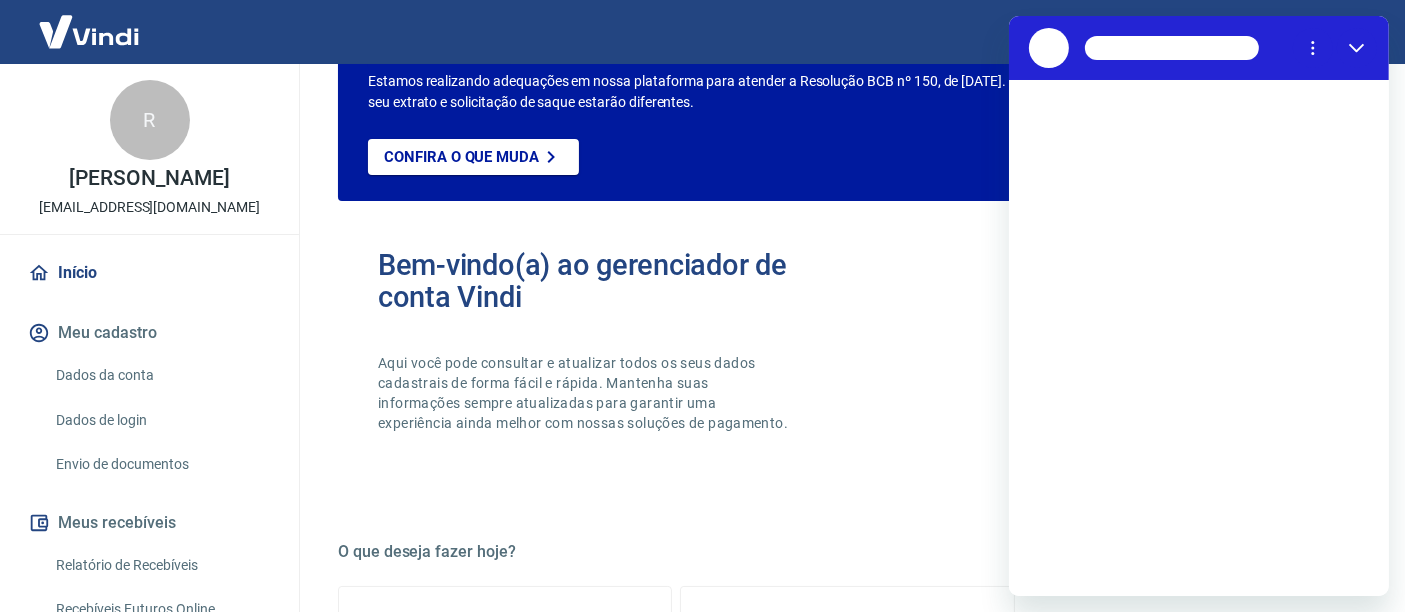 scroll, scrollTop: 0, scrollLeft: 0, axis: both 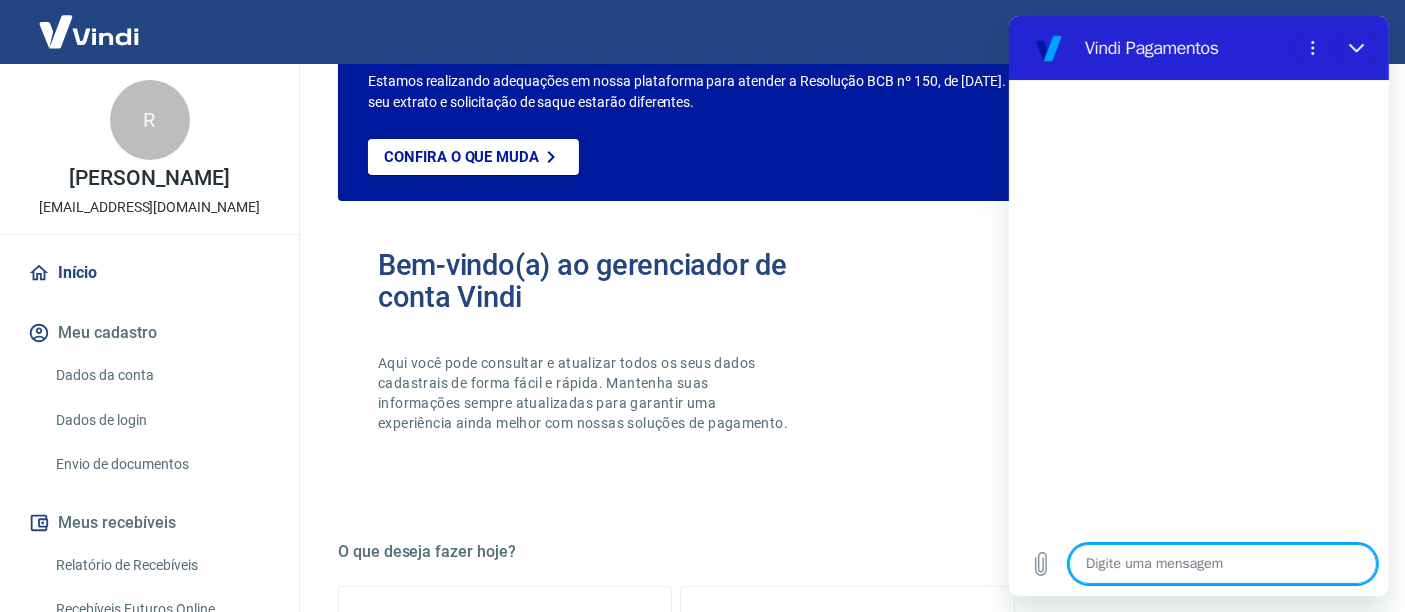 type on "e" 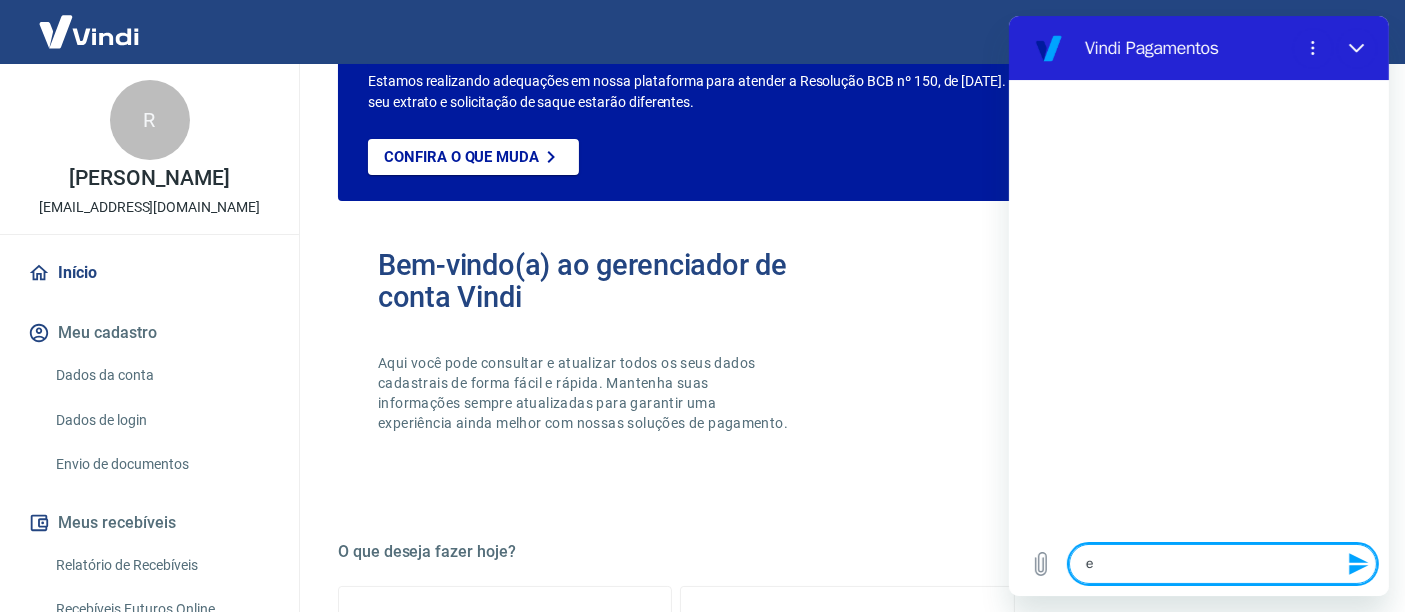 type on "es" 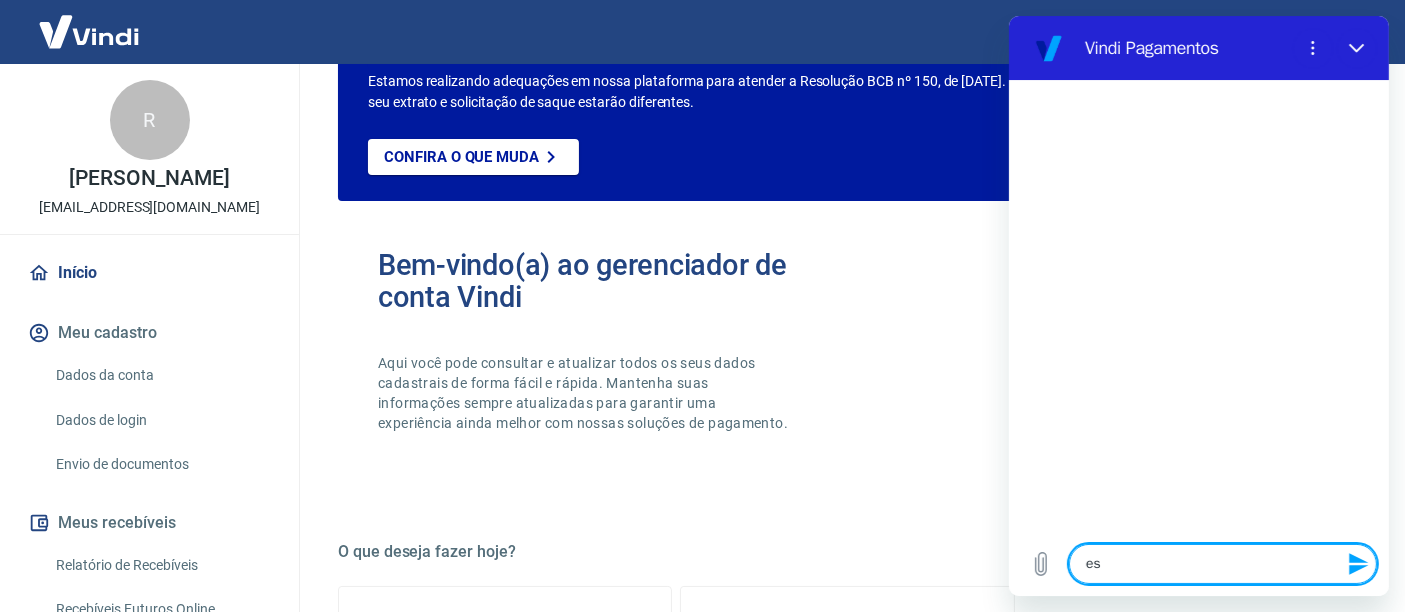 type on "est" 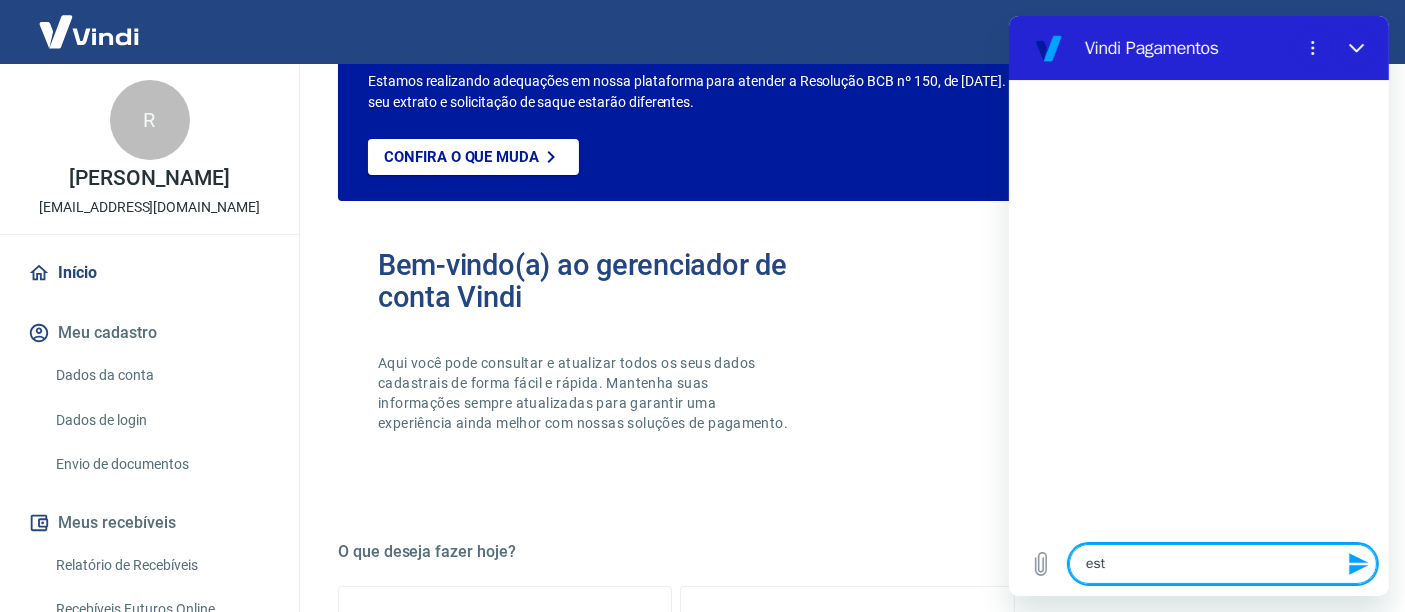 type on "esto" 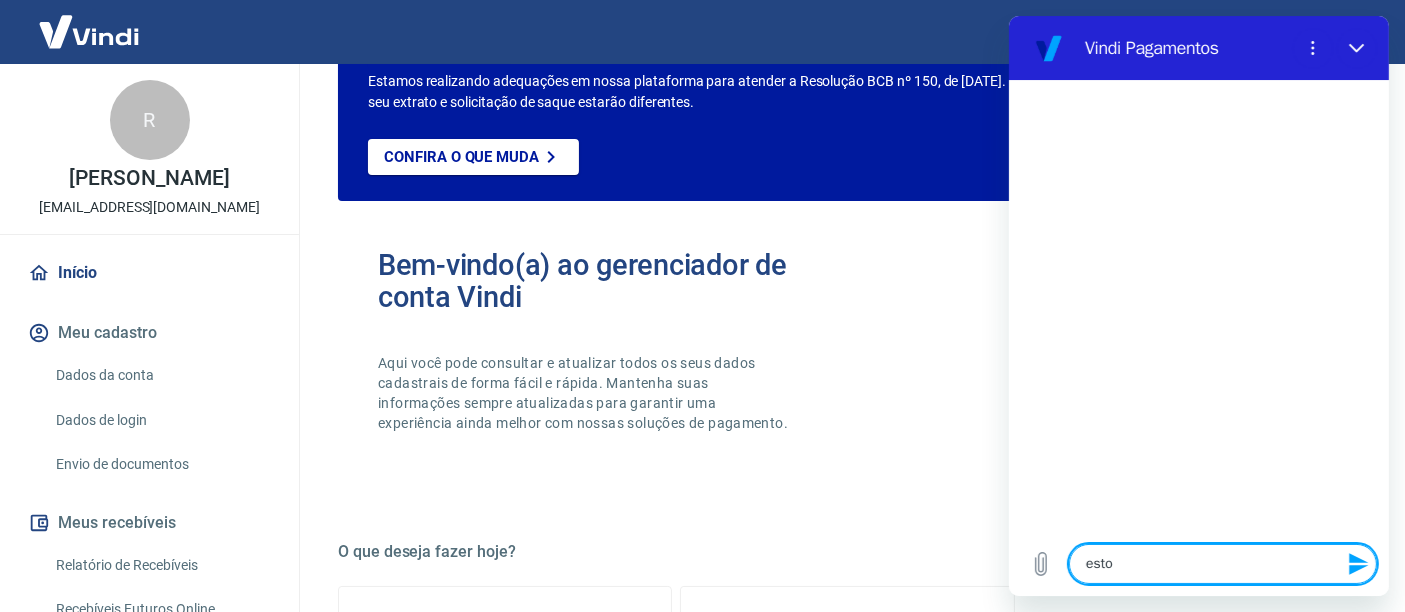 type on "x" 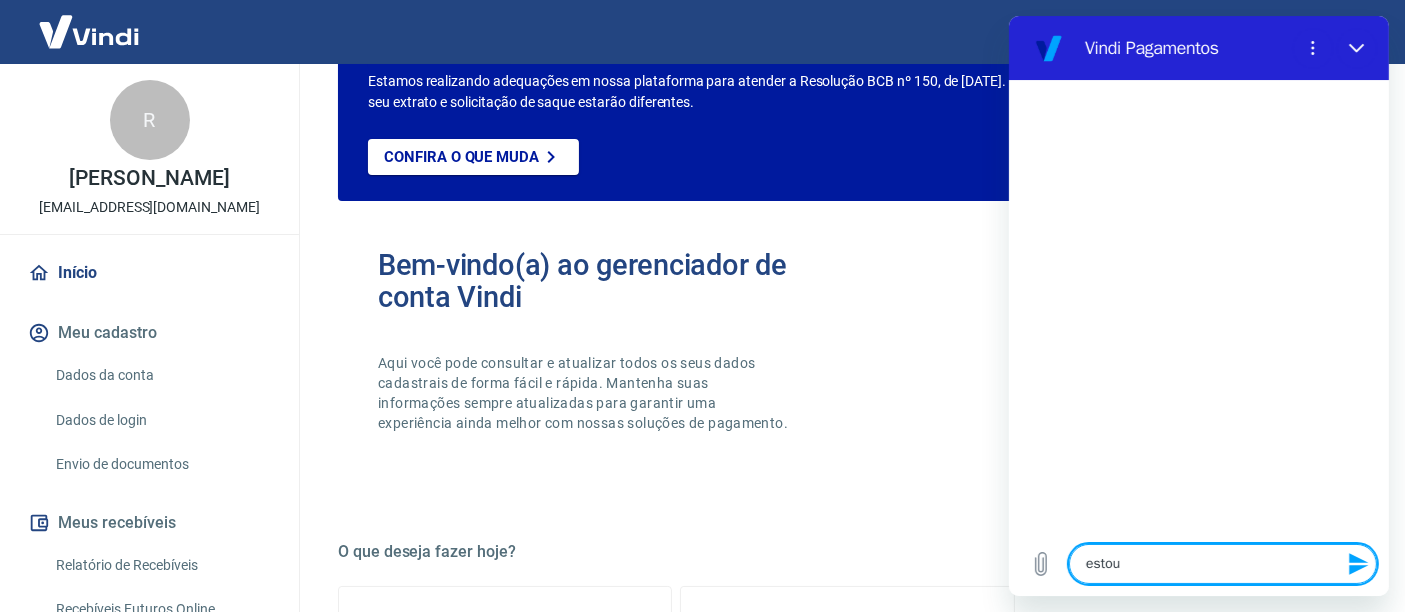 type on "estou" 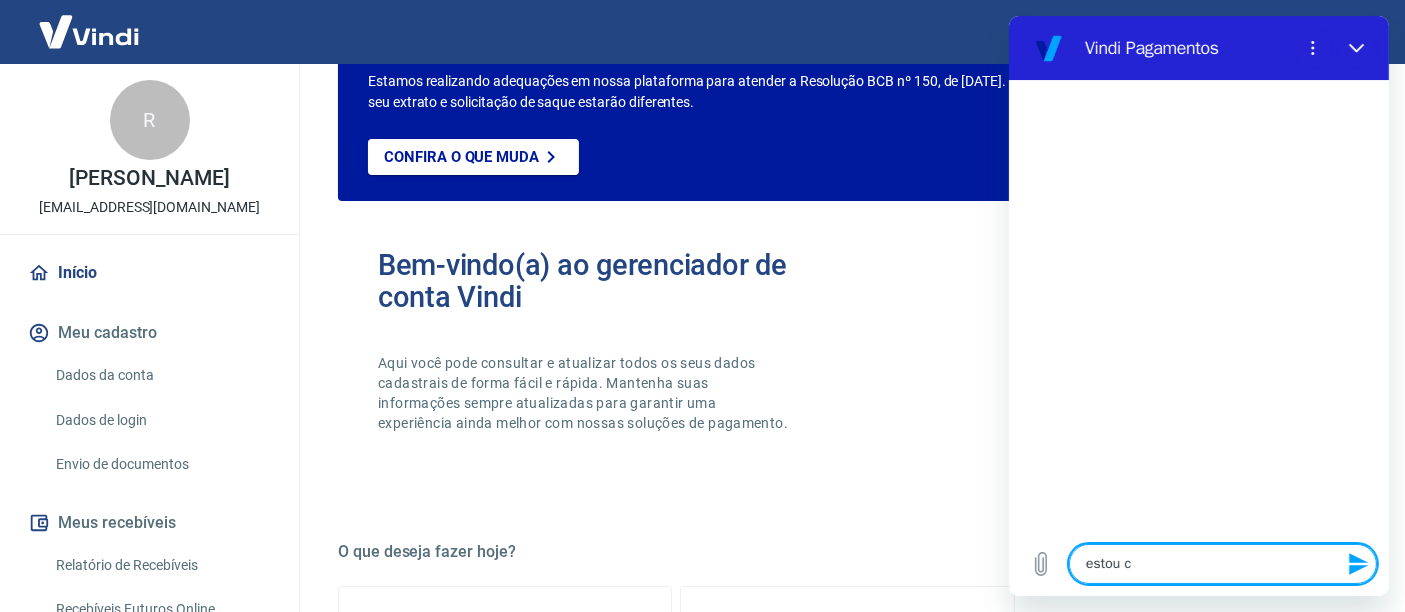 type on "estou co" 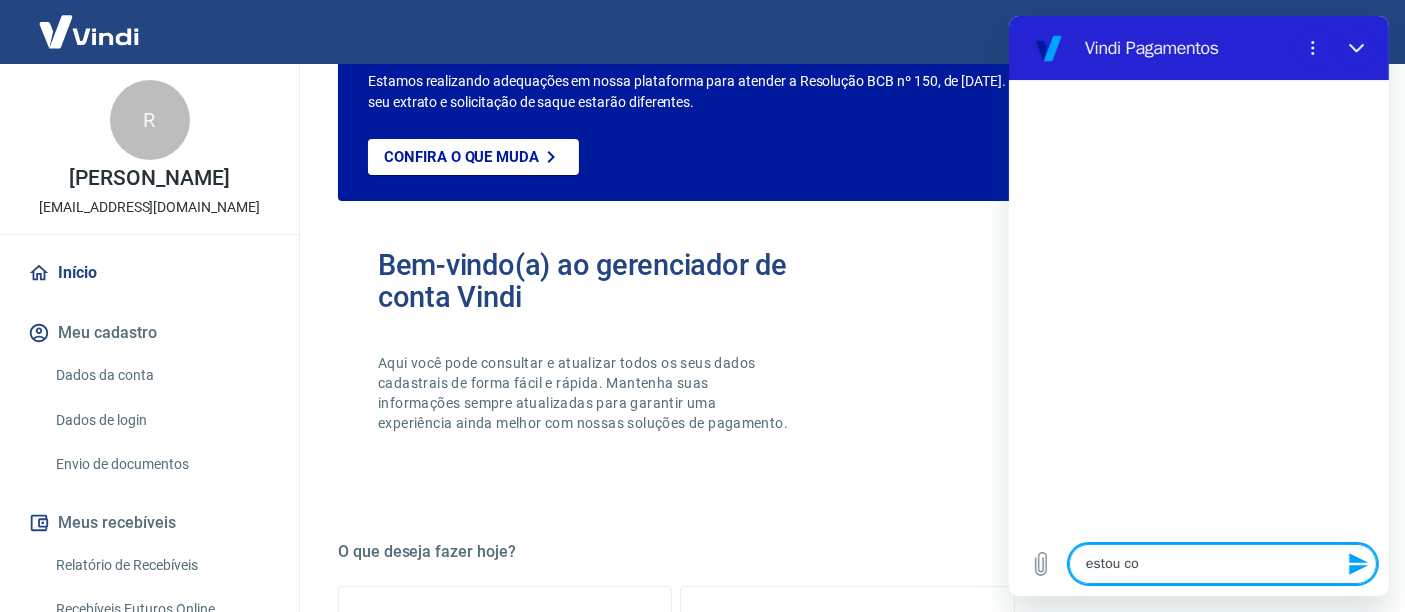 type on "x" 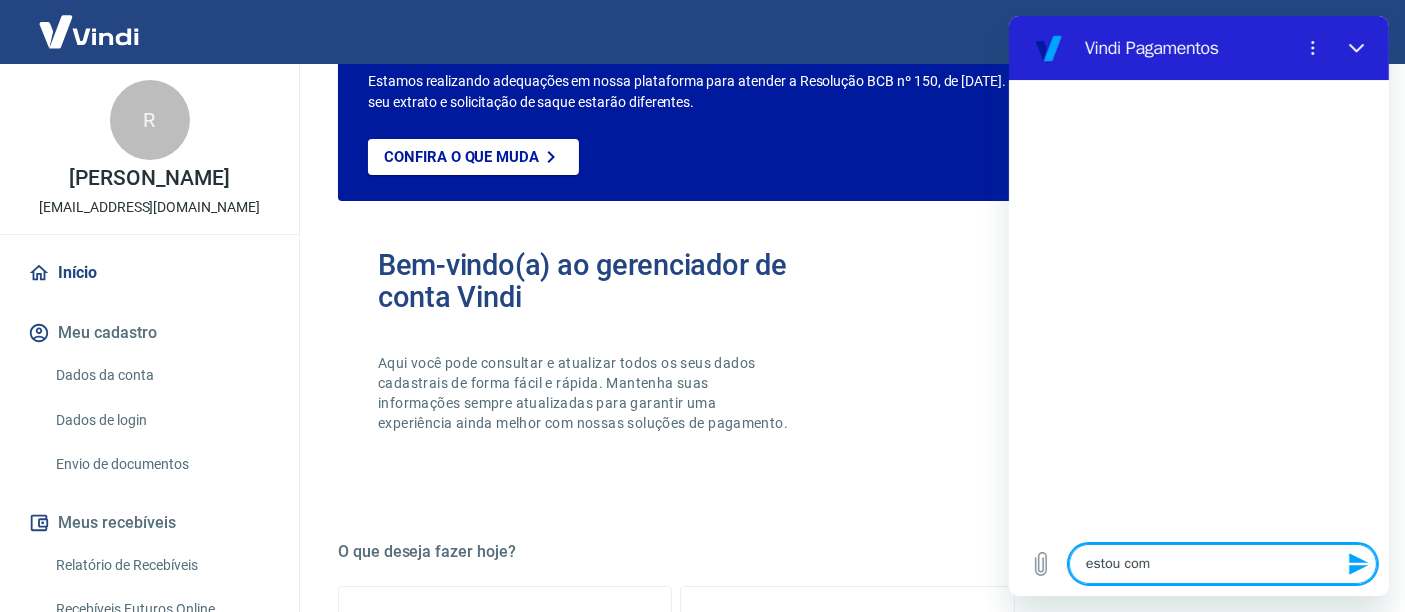 type on "estou com" 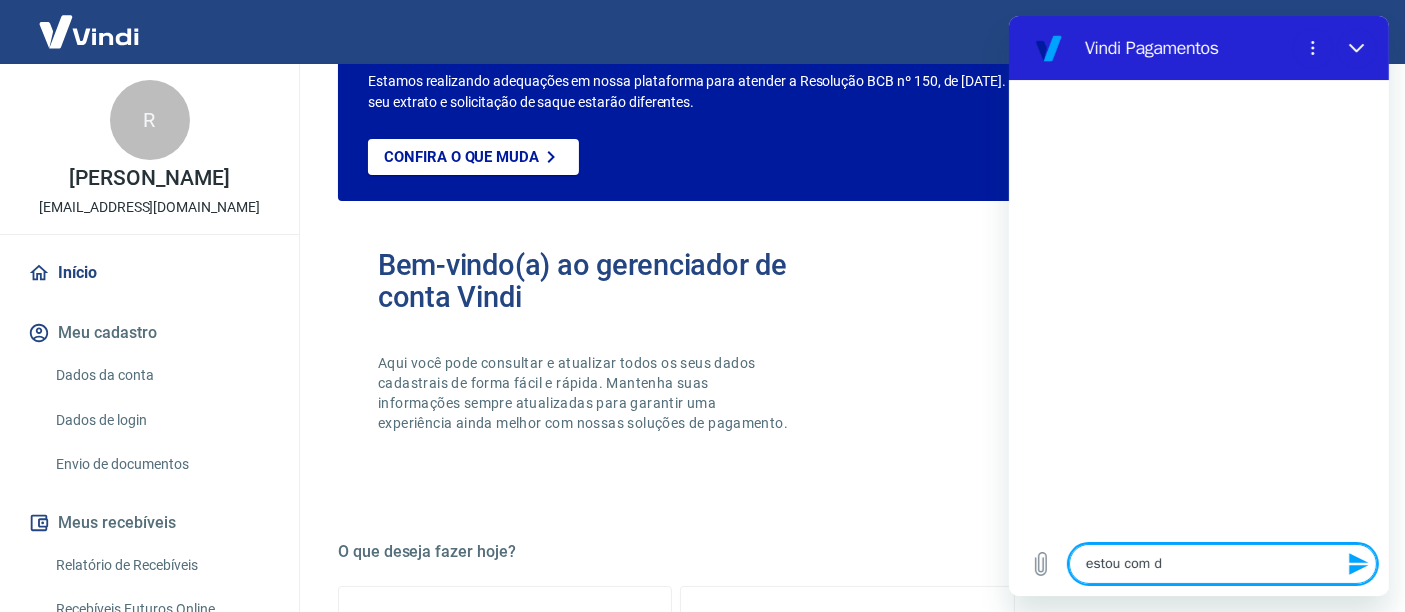 type on "estou com di" 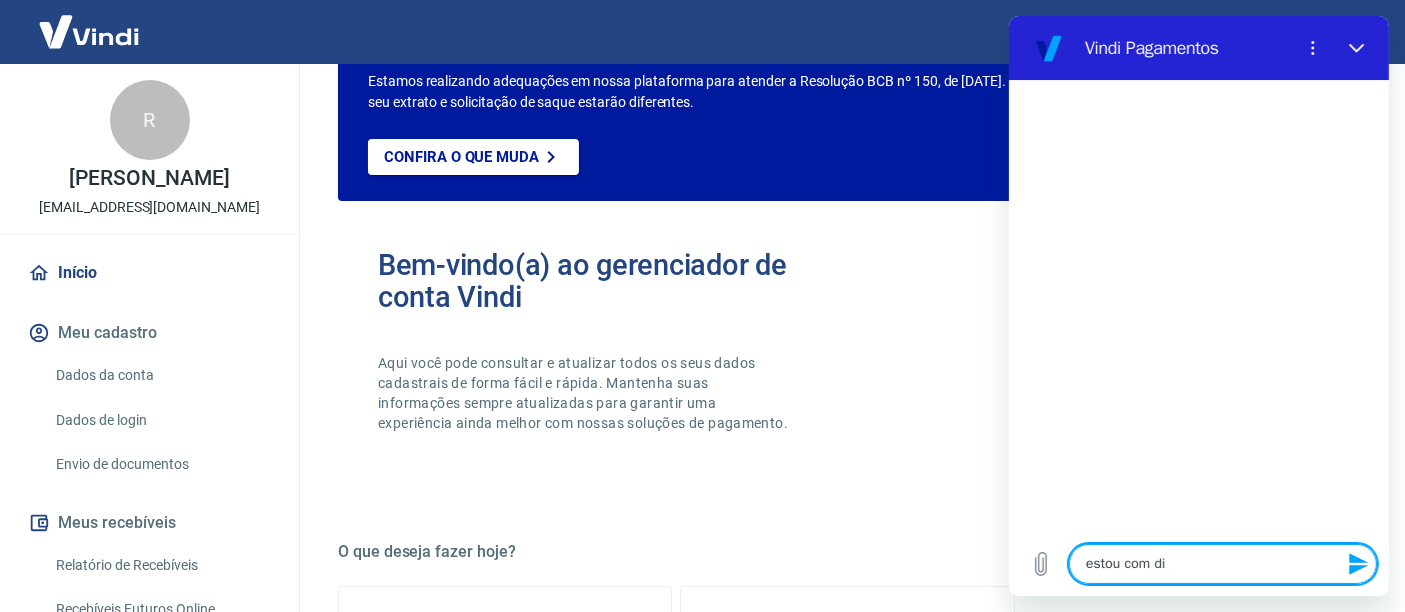 type on "estou com dif" 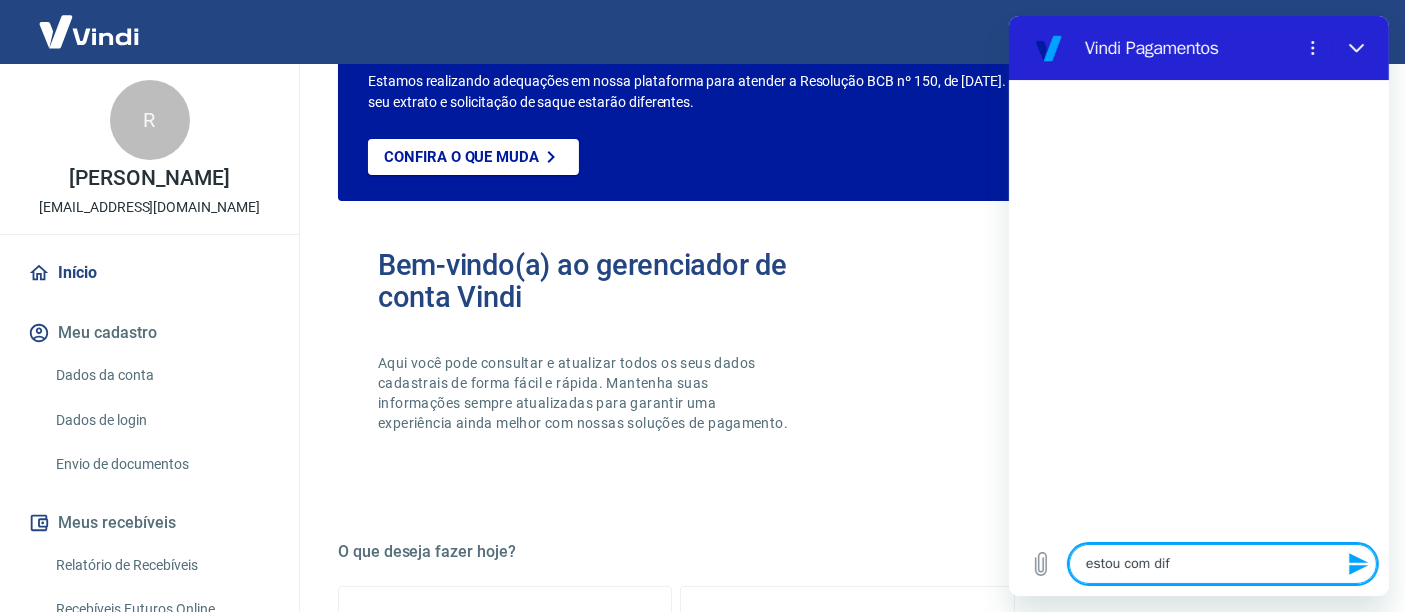 type on "estou com difi" 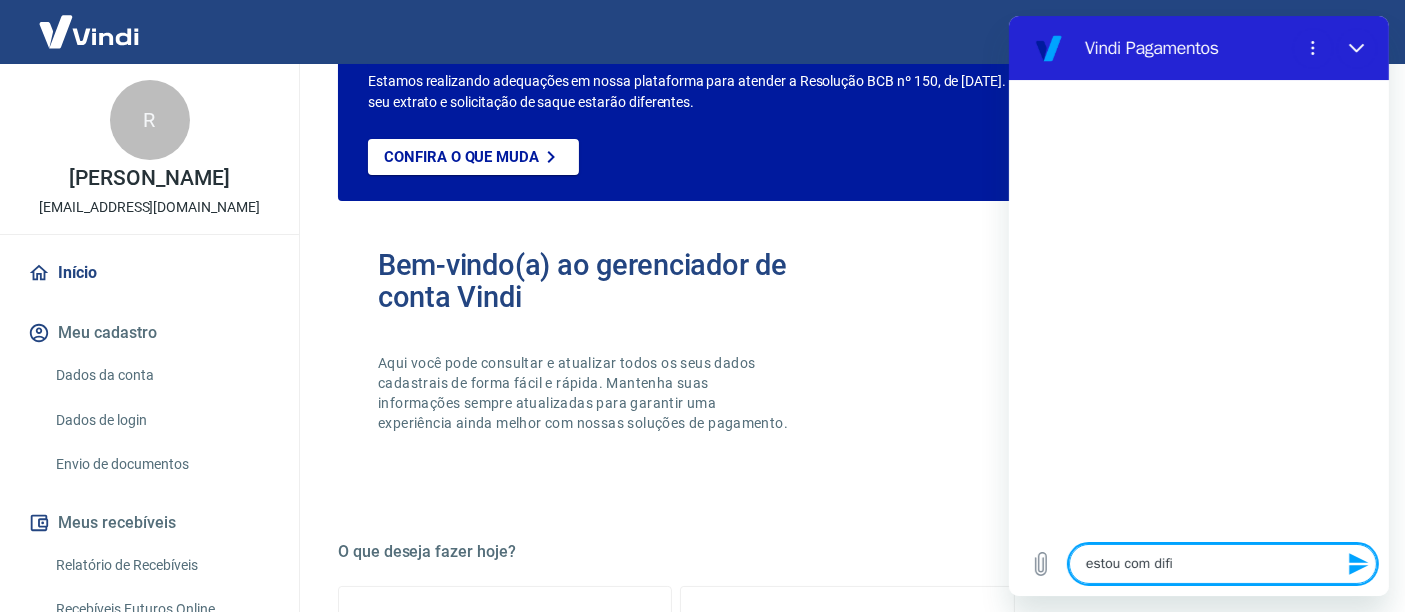 type on "estou com dific" 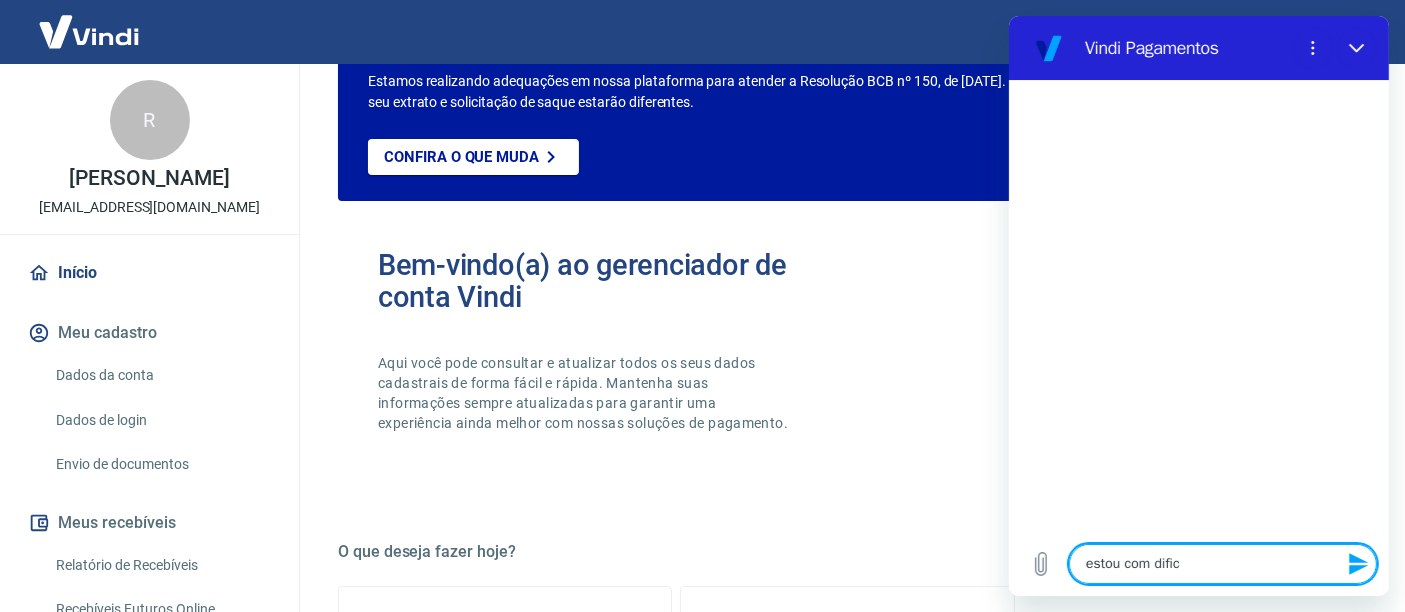 type on "estou com dificu" 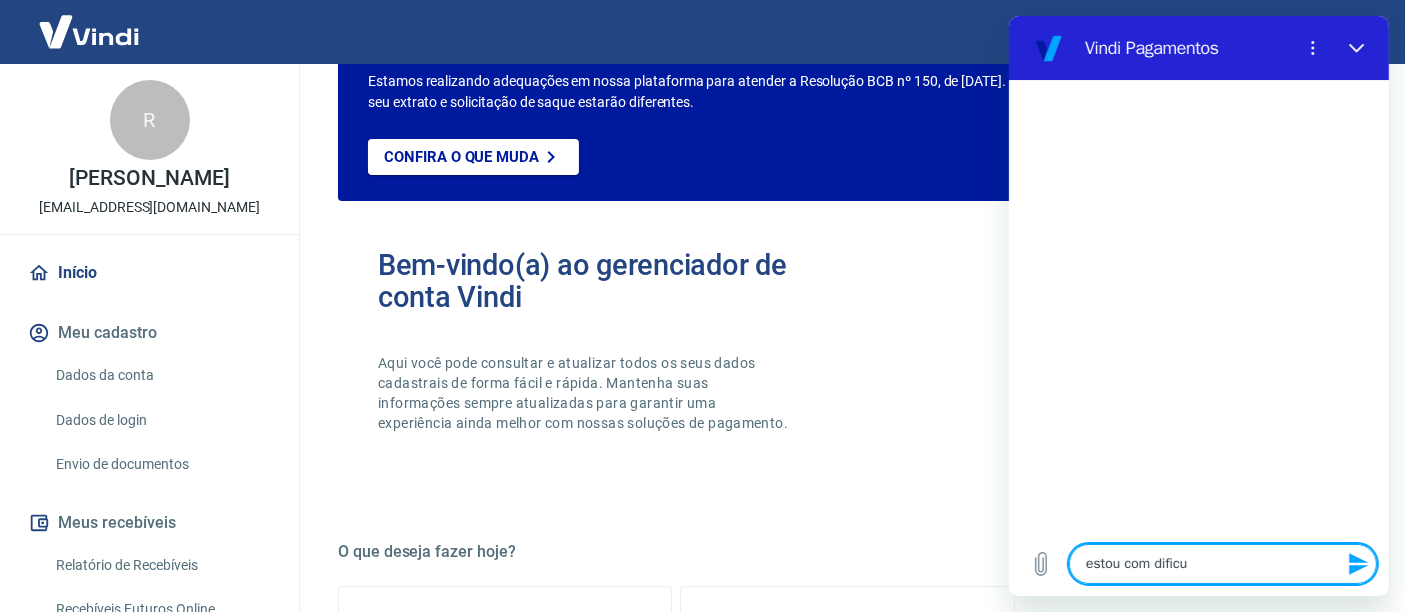 type on "x" 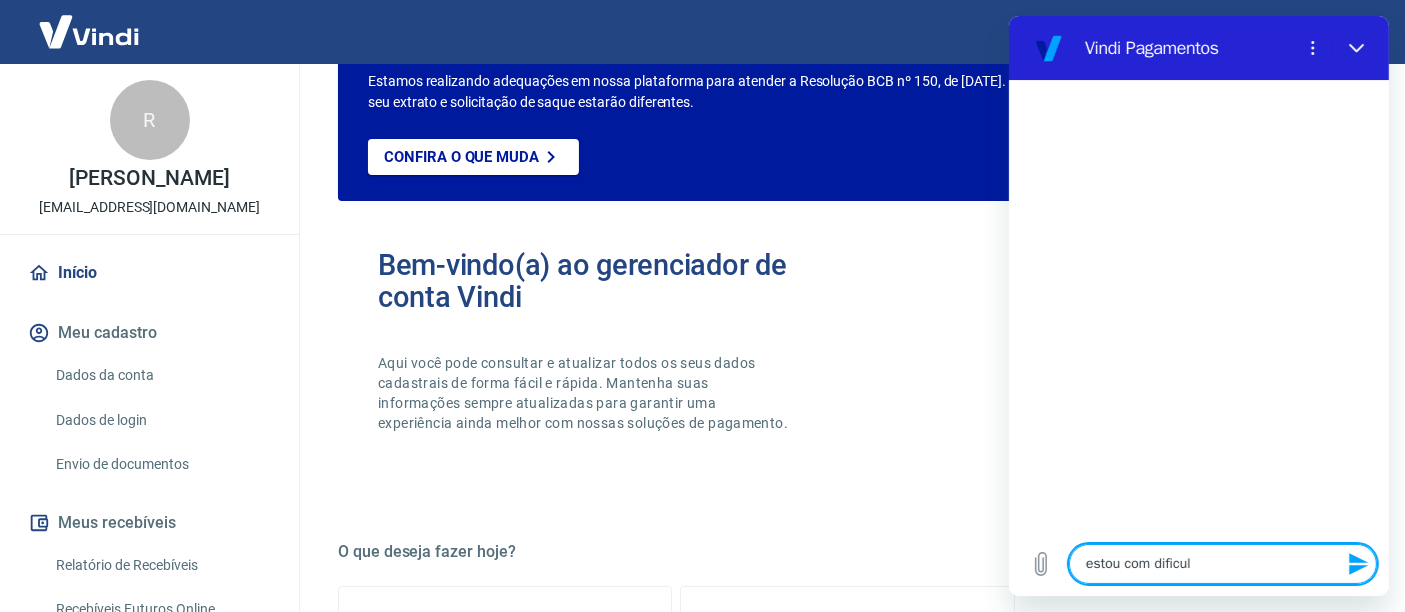 type on "estou com dificuld" 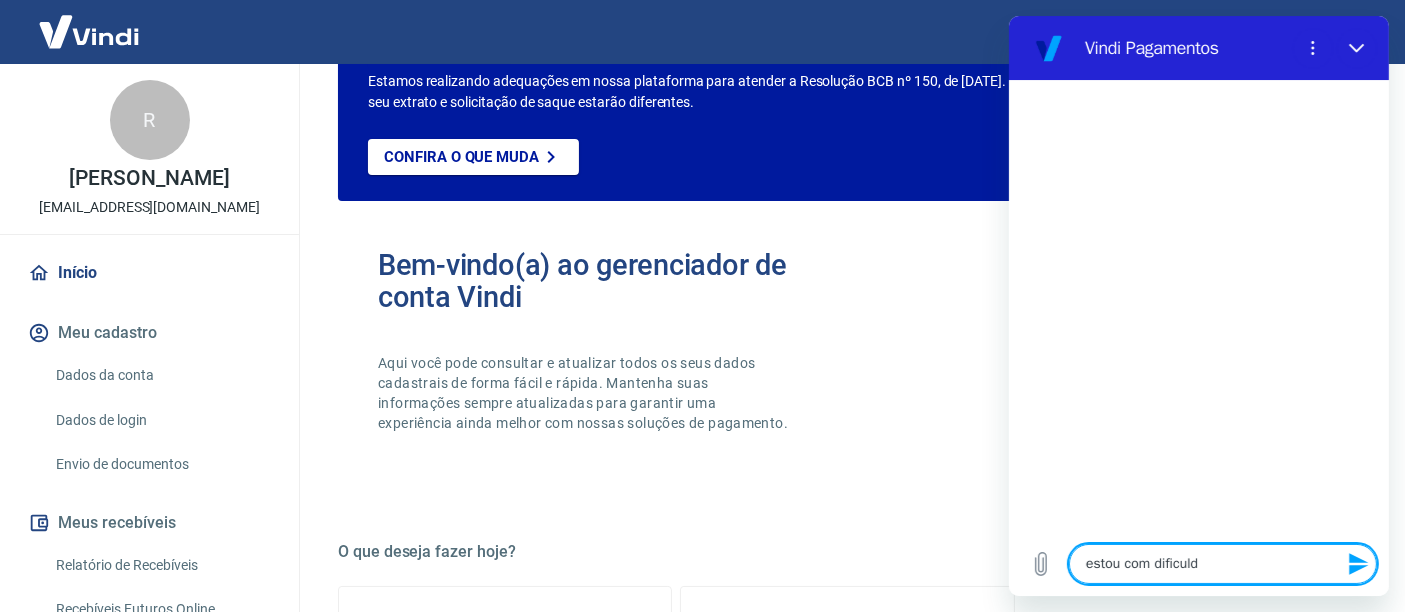 type on "estou com dificulda" 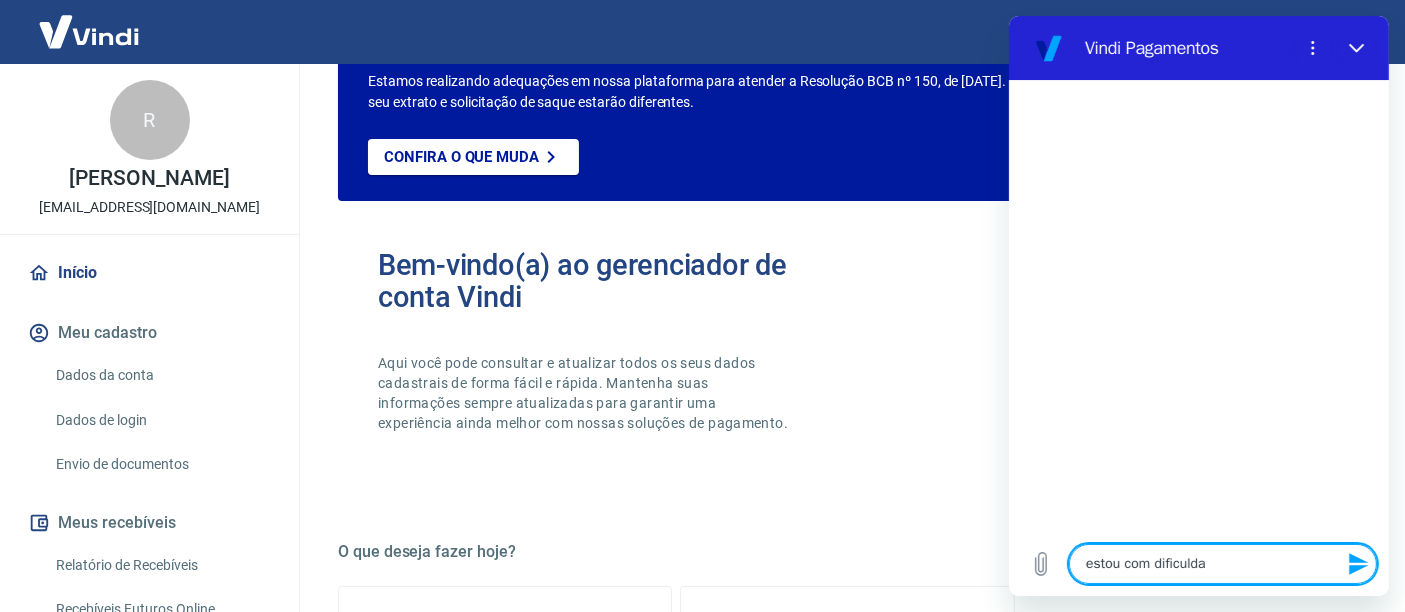 type on "estou com dificuldae" 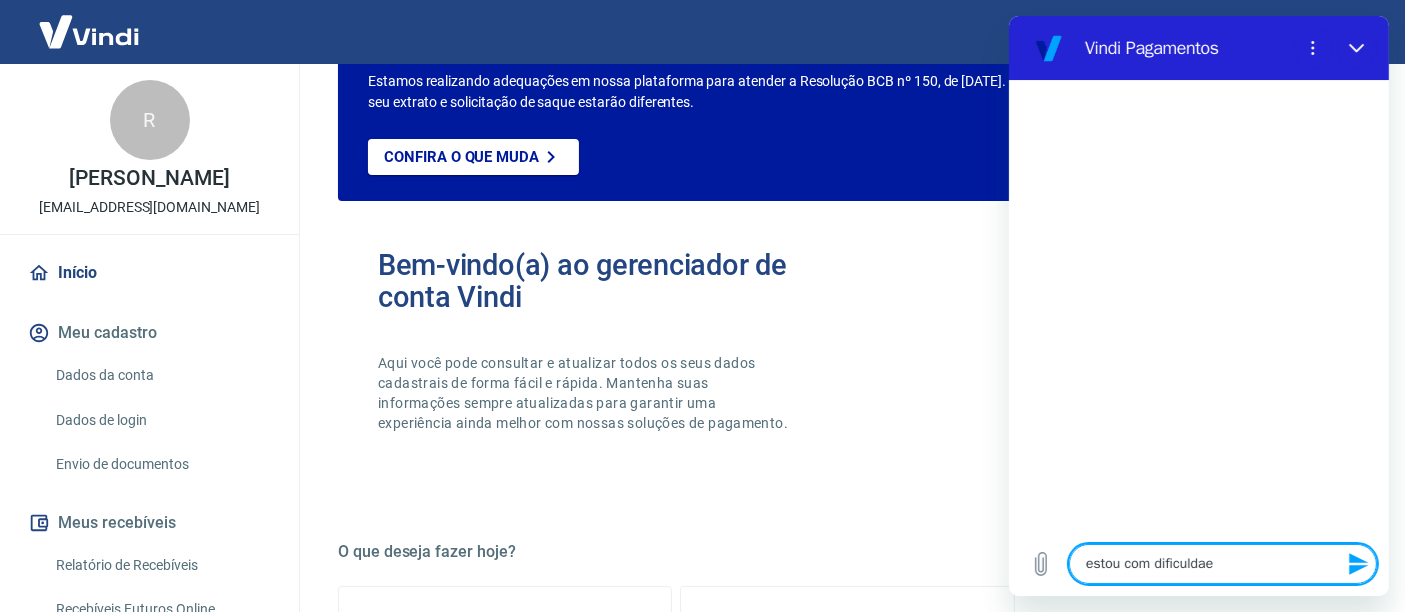 type on "estou com dificulda" 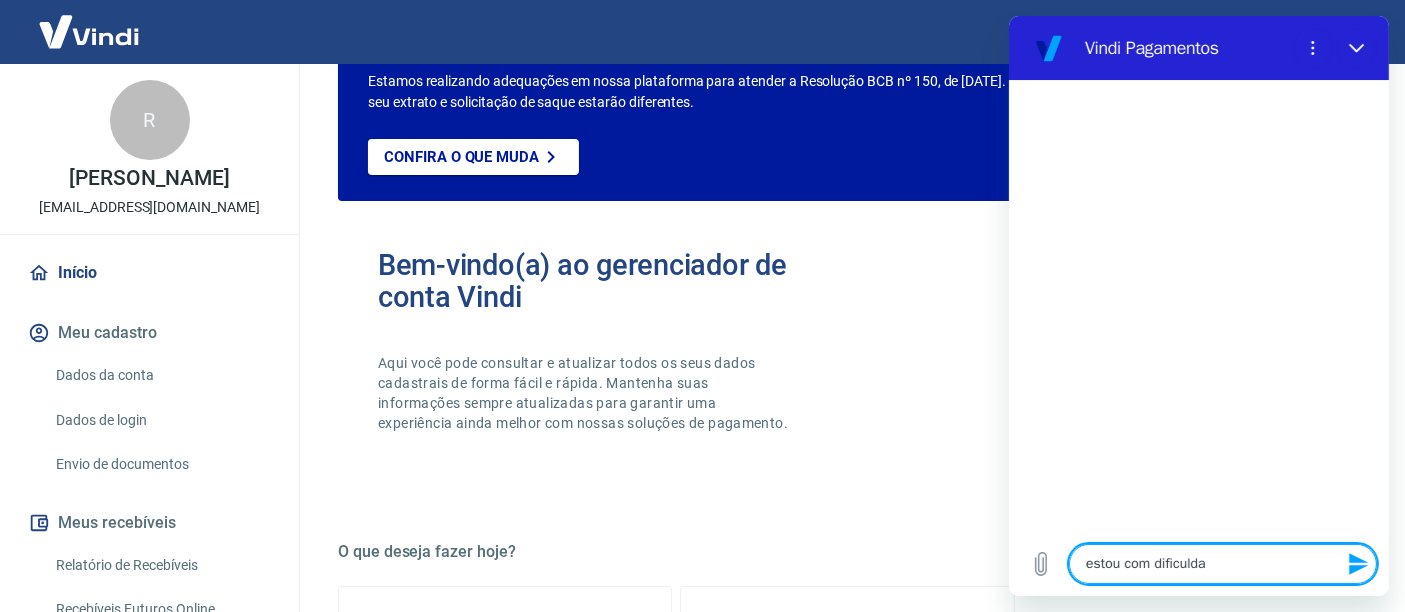 type on "estou com dificuldad" 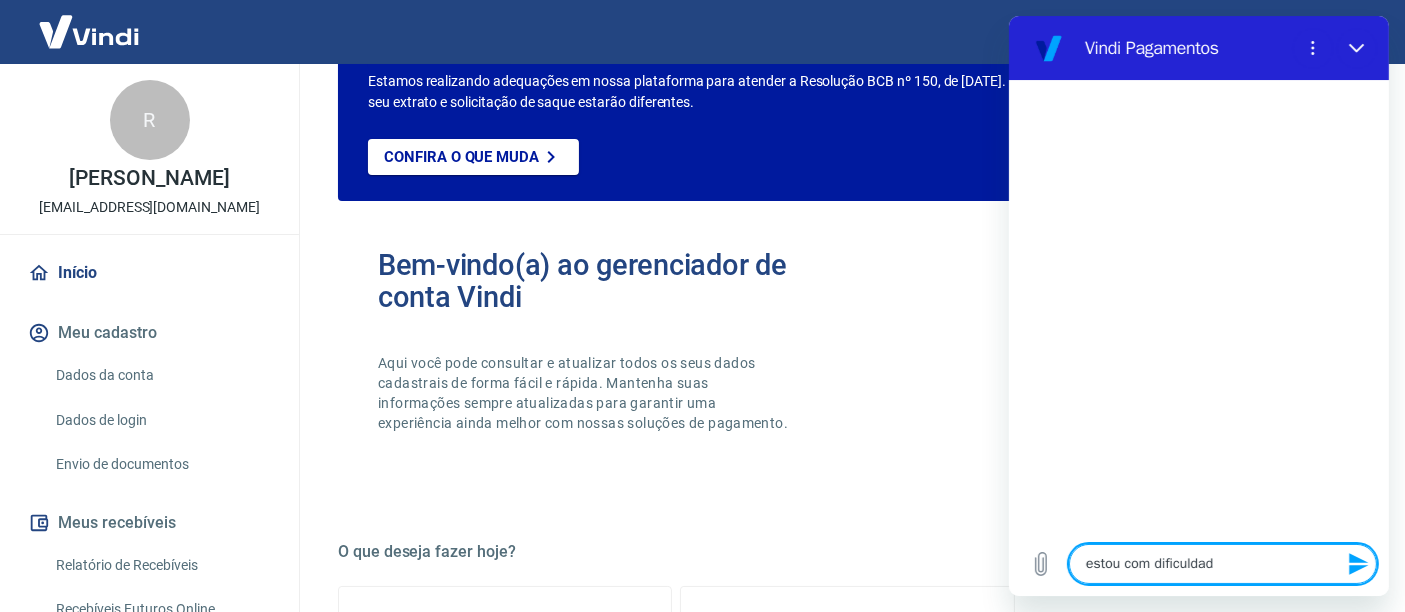 type on "x" 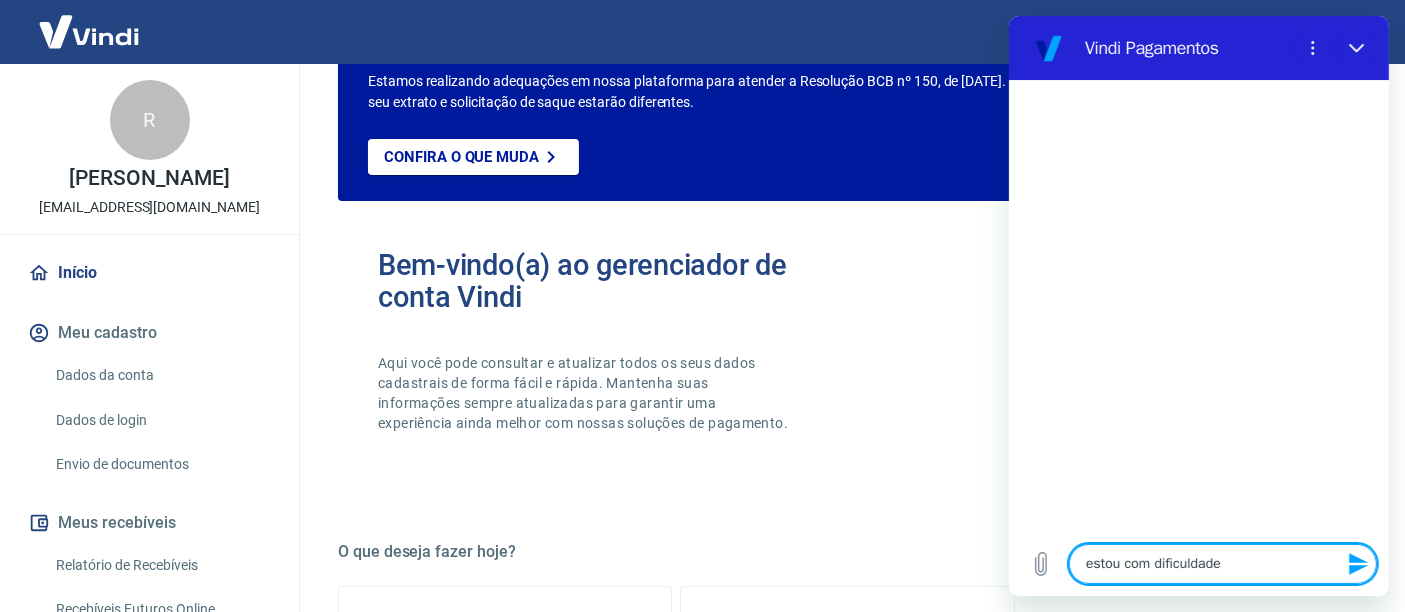 type on "estou com dificuldades" 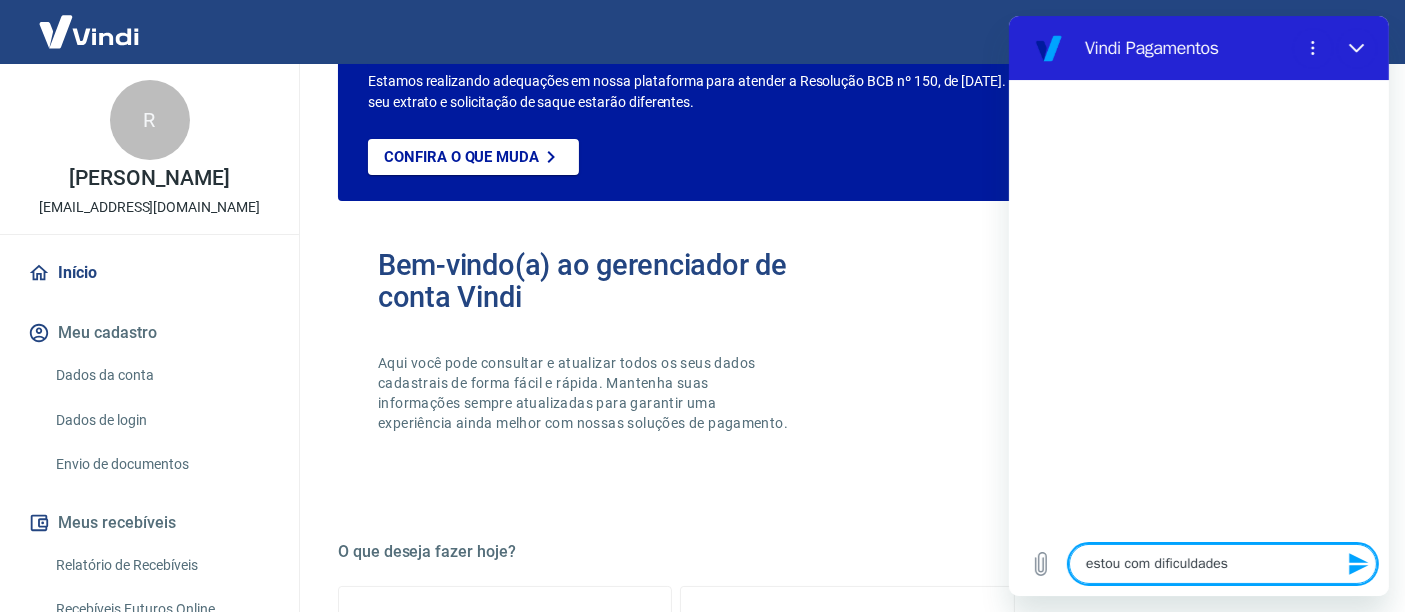 type on "estou com dificuldades" 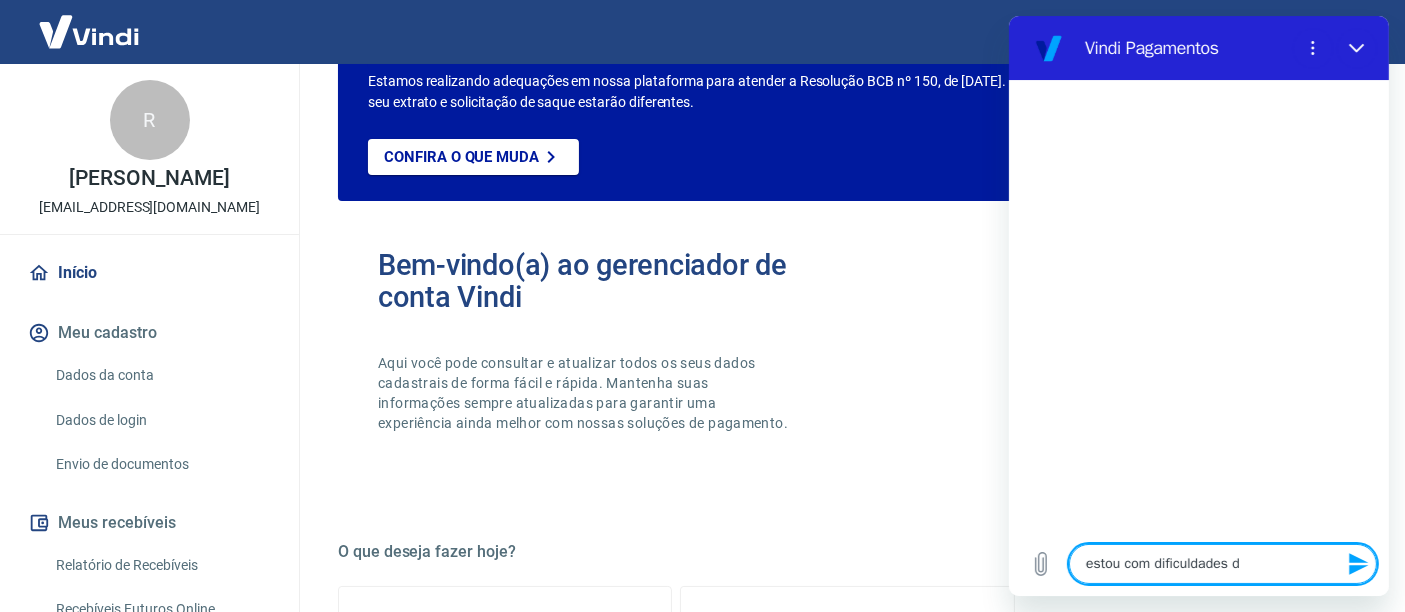 type on "estou com dificuldades de" 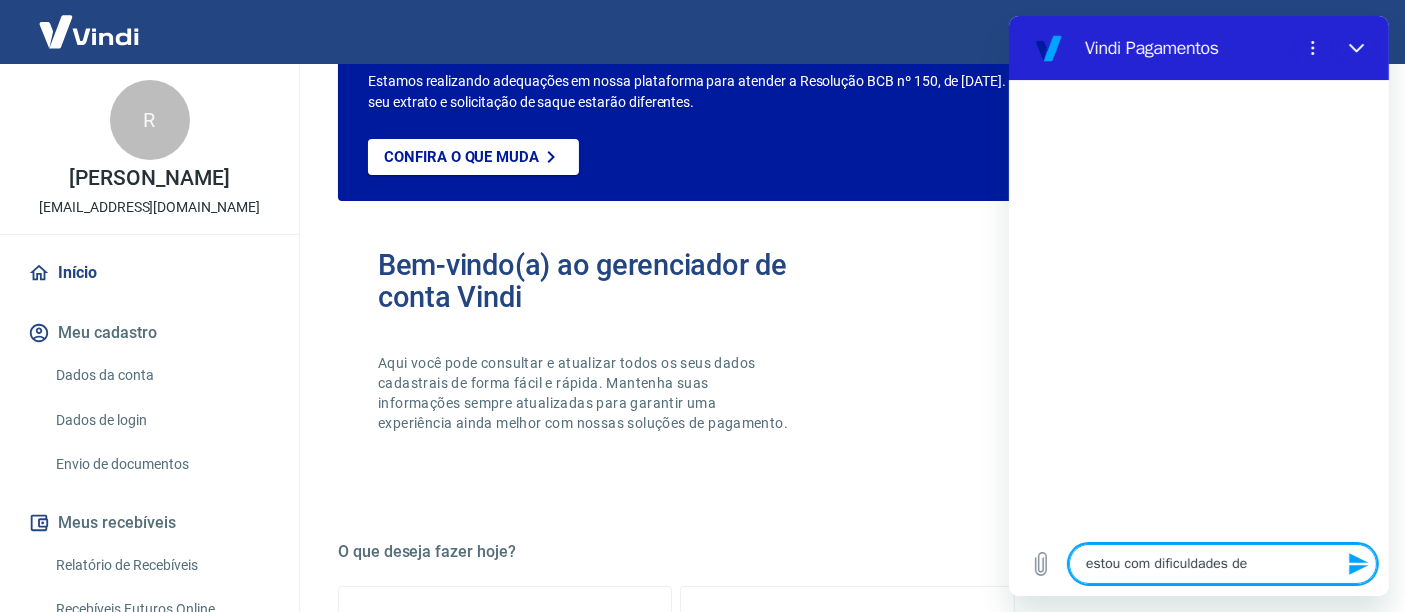 type on "estou com dificuldades de" 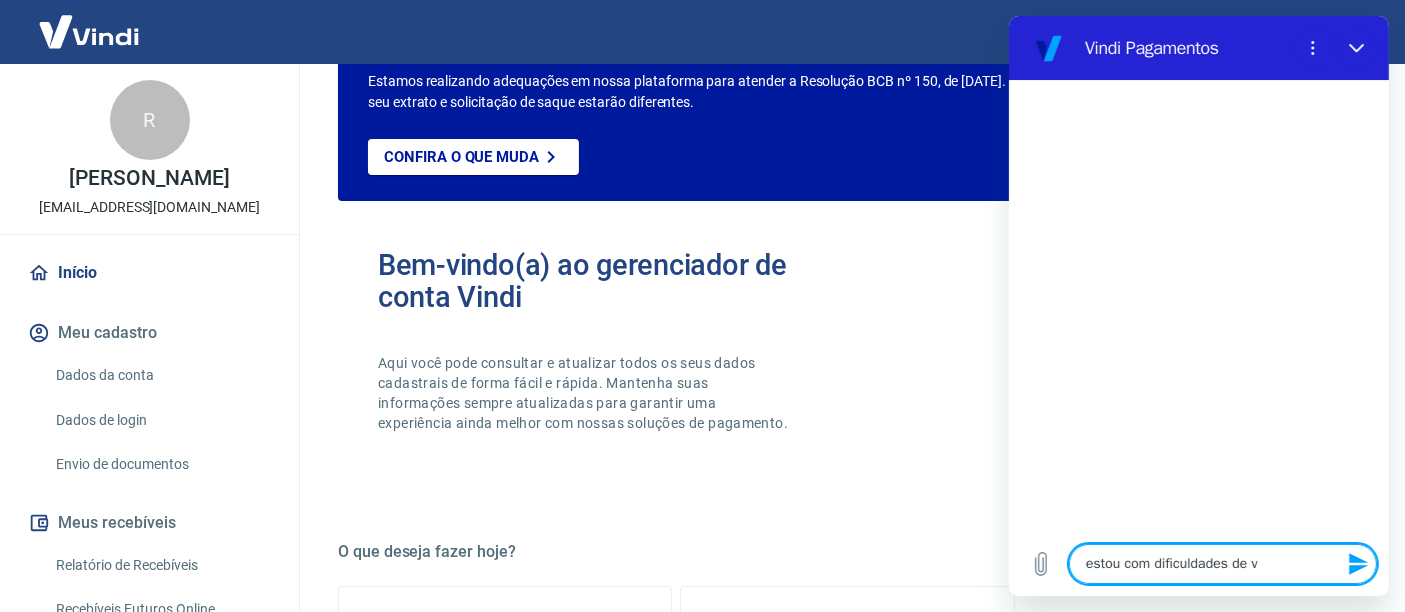 type on "estou com dificuldades de ve" 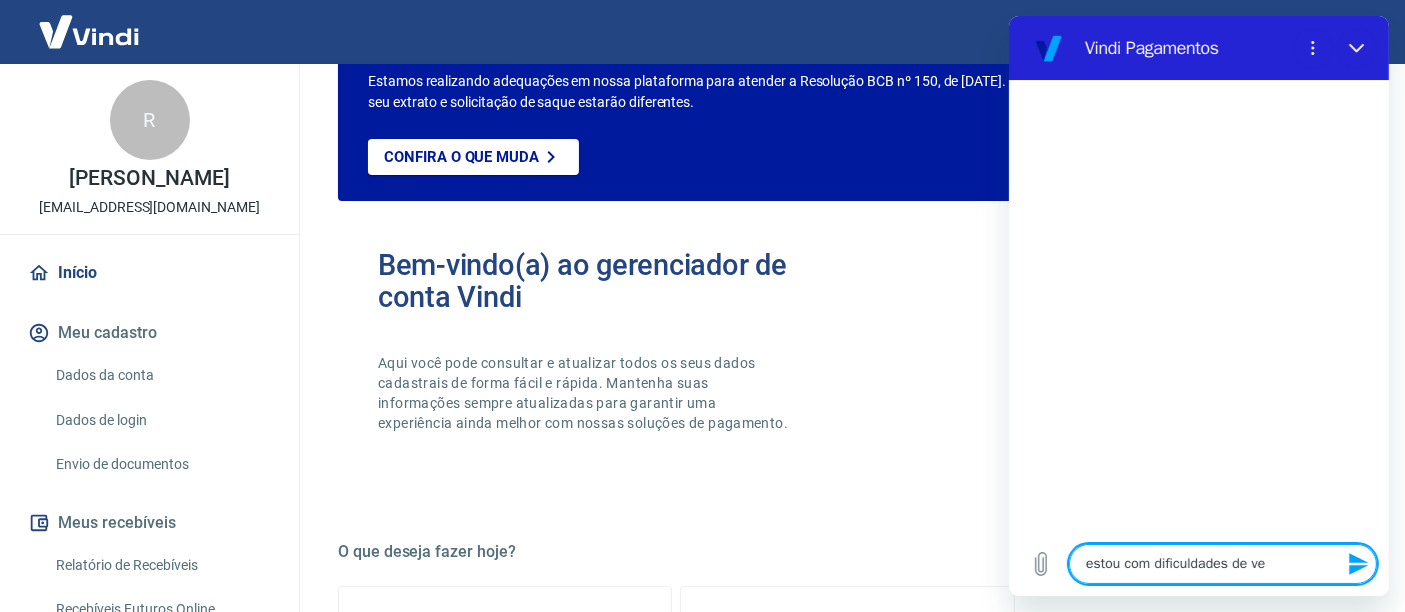 type on "estou com dificuldades de ver" 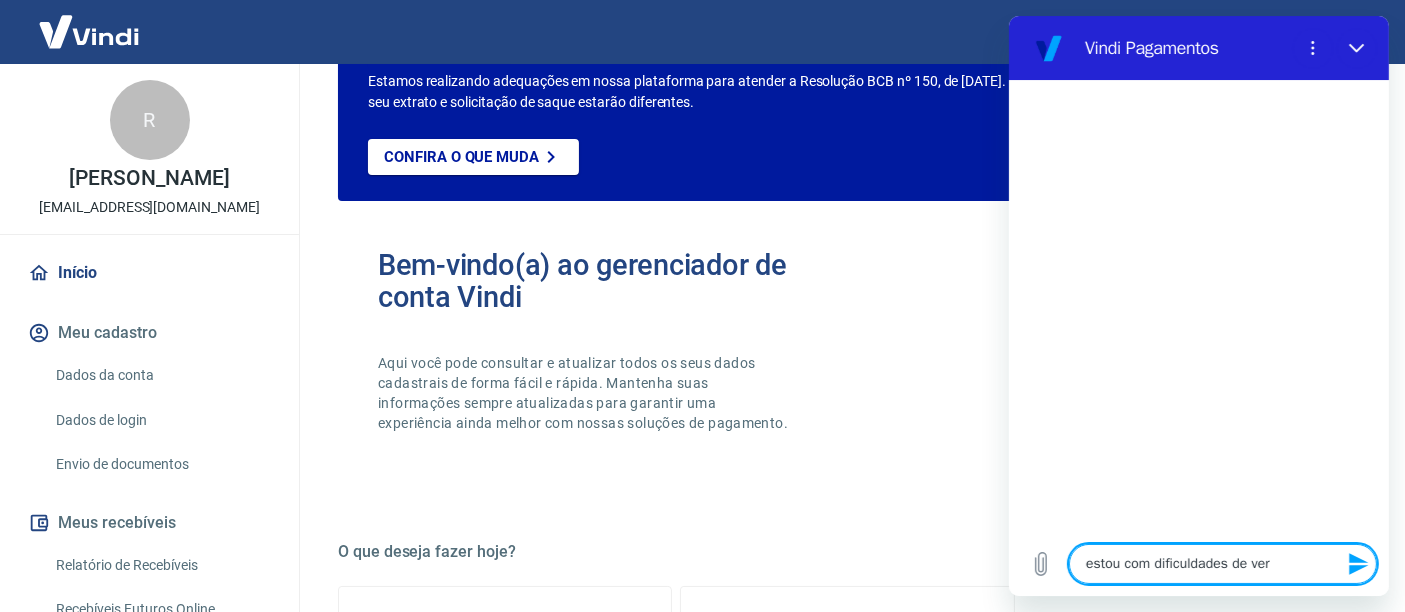 type on "estou com dificuldades de veri" 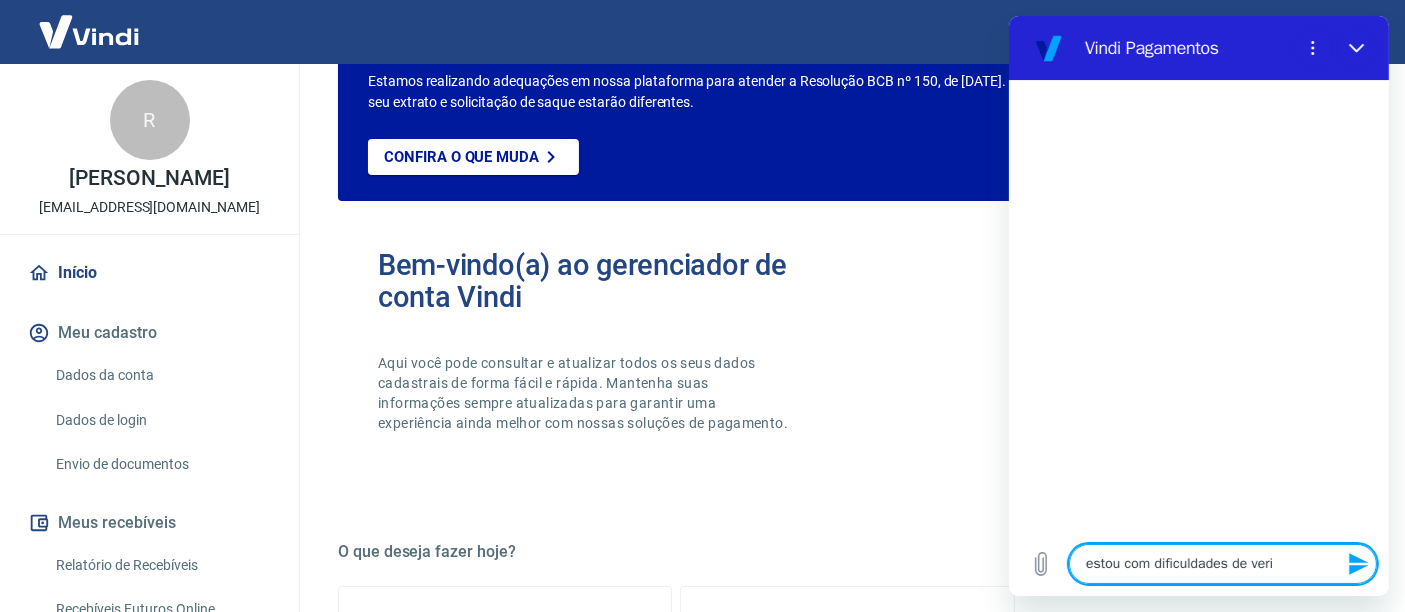 type on "estou com dificuldades de verif" 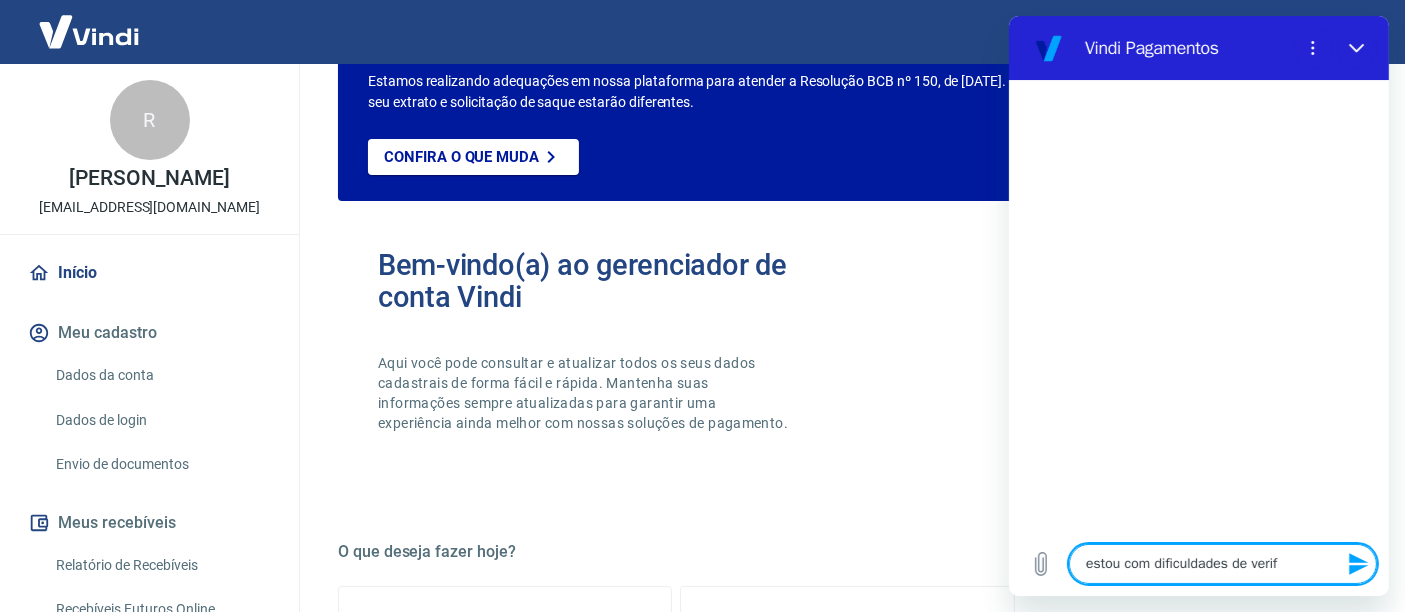 type on "estou com dificuldades de verifi" 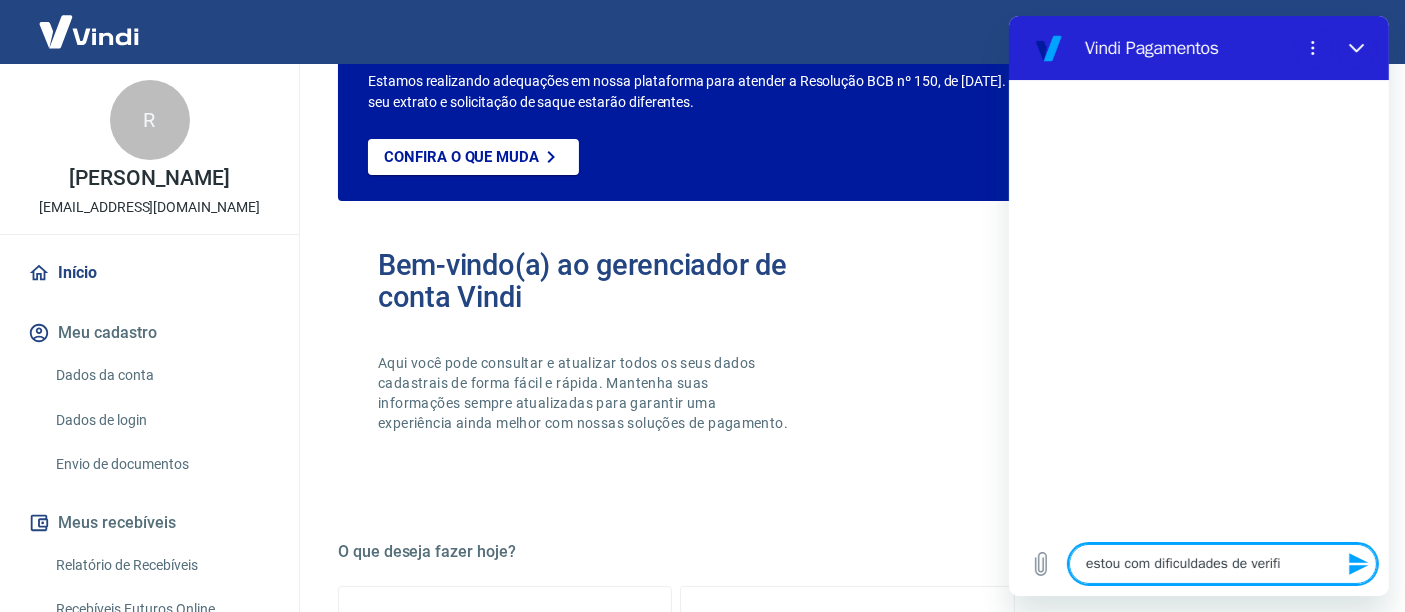 type on "estou com dificuldades de verific" 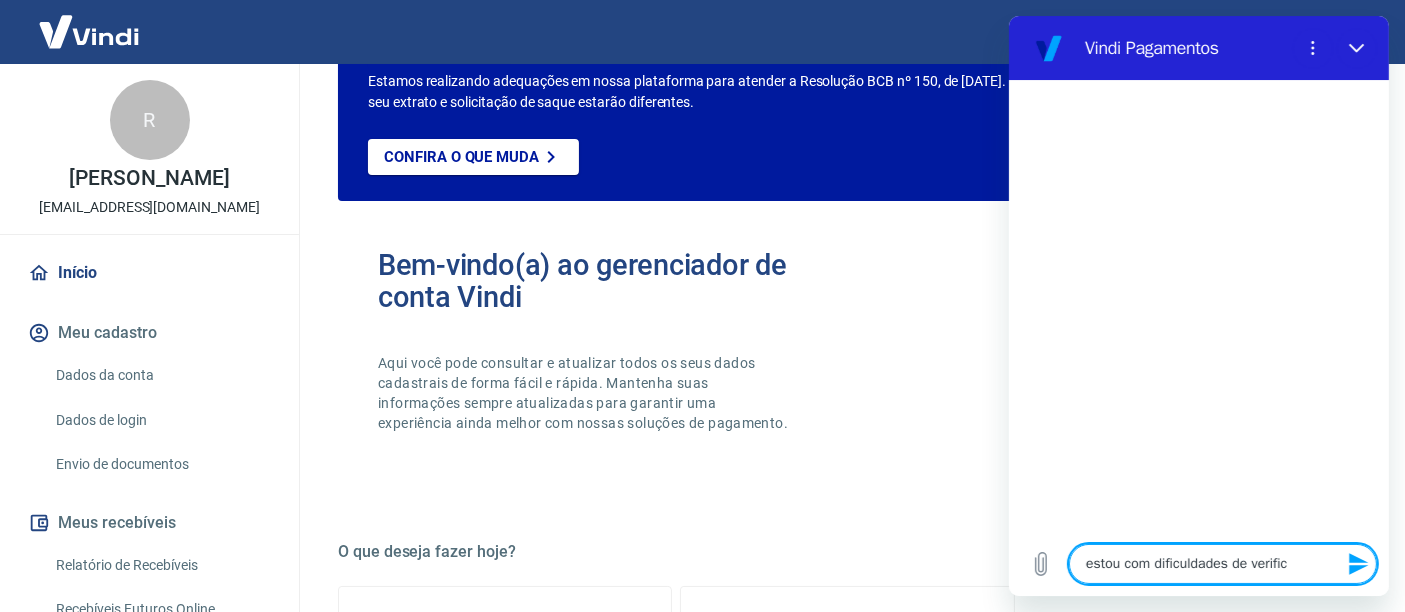type on "estou com dificuldades de verifica" 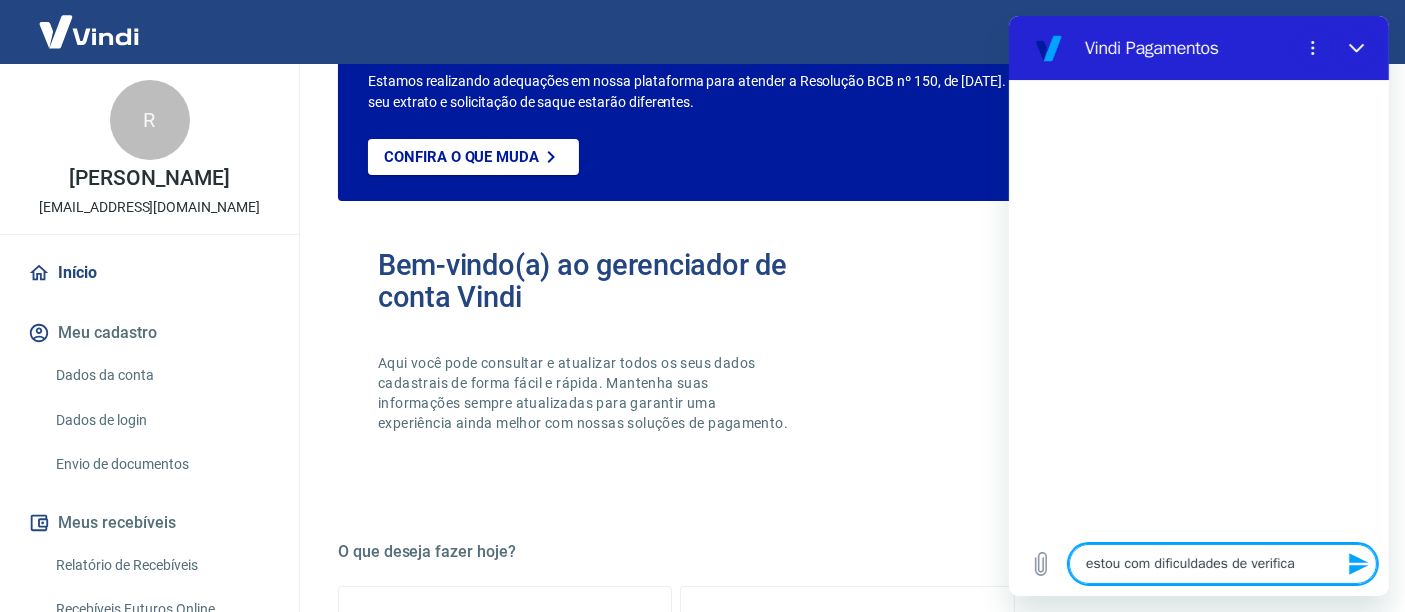 type on "estou com dificuldades de verificar" 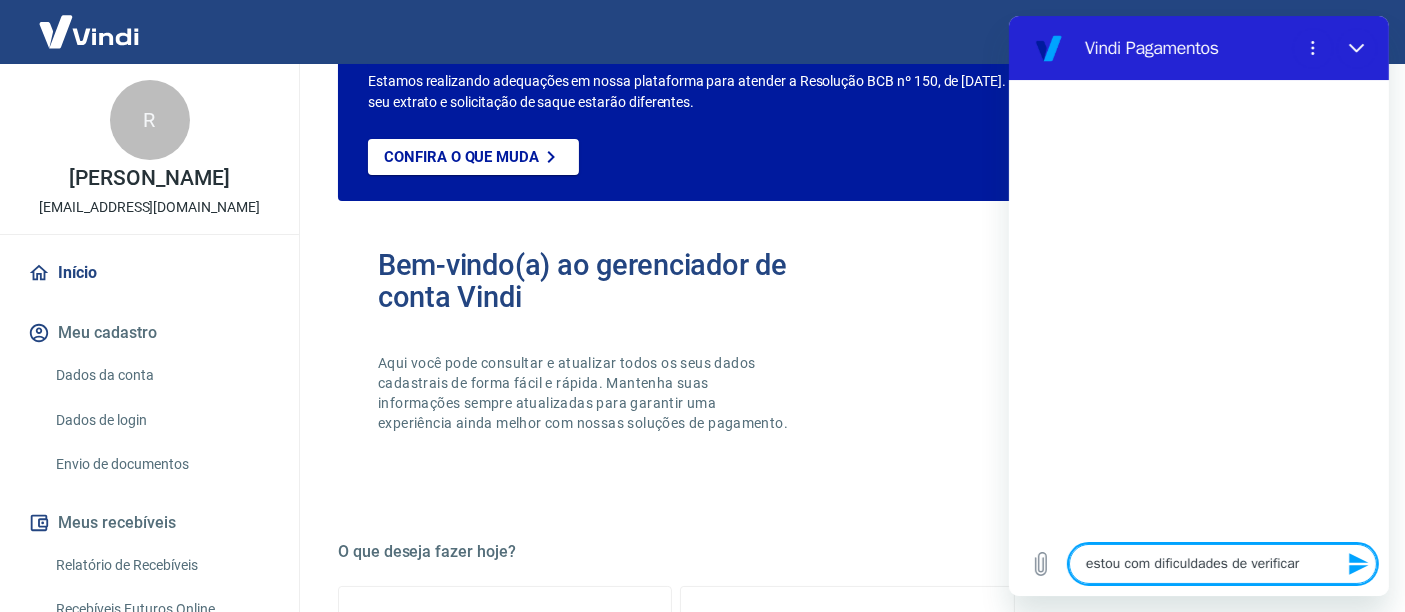 type on "estou com dificuldades de verificar" 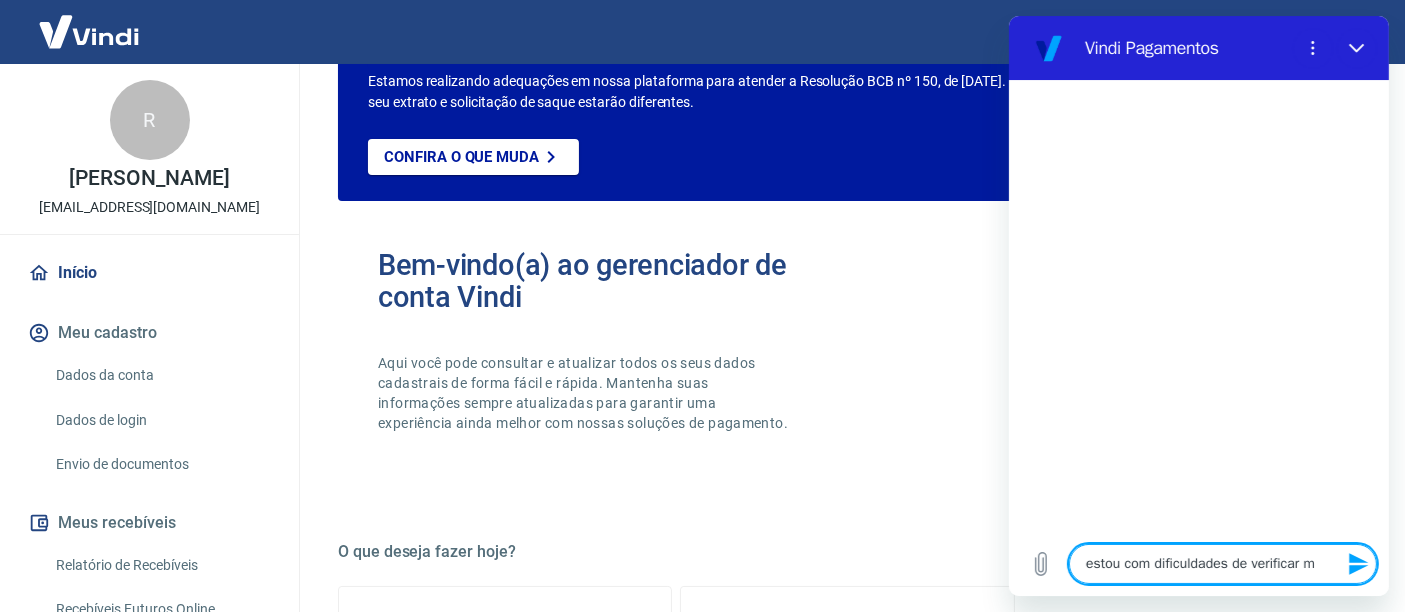 type on "estou com dificuldades de verificar mi" 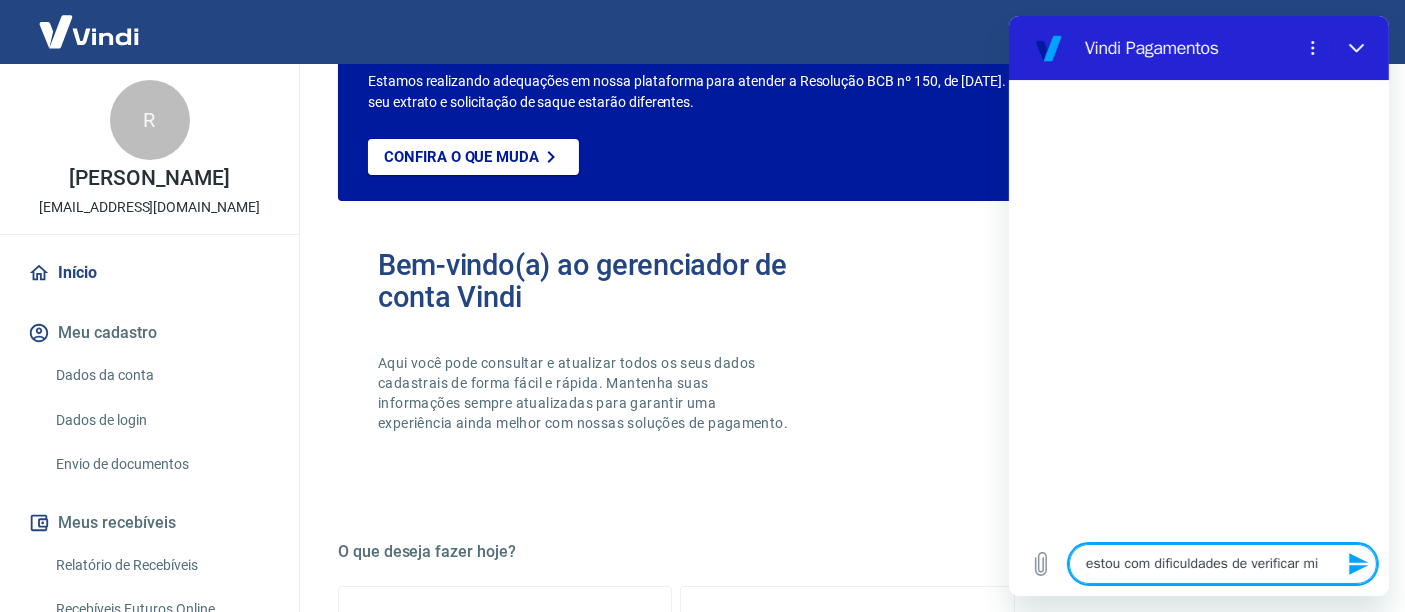 type on "estou com dificuldades de verificar min" 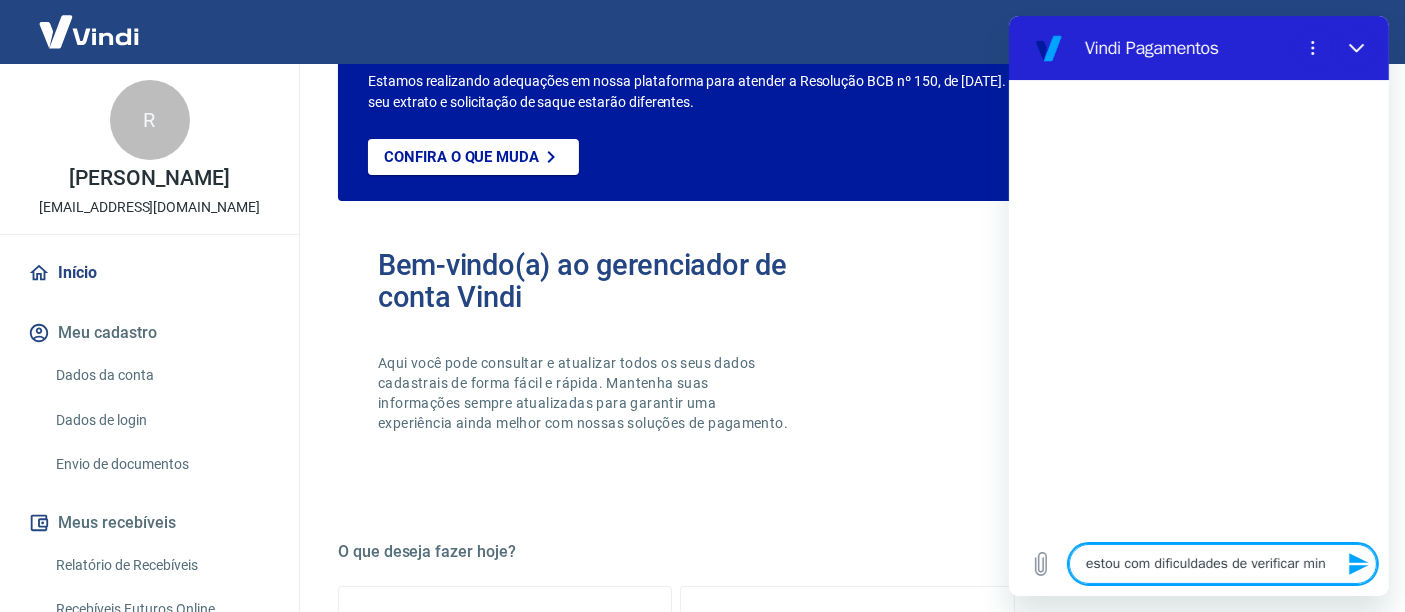 type on "estou com dificuldades de verificar minh" 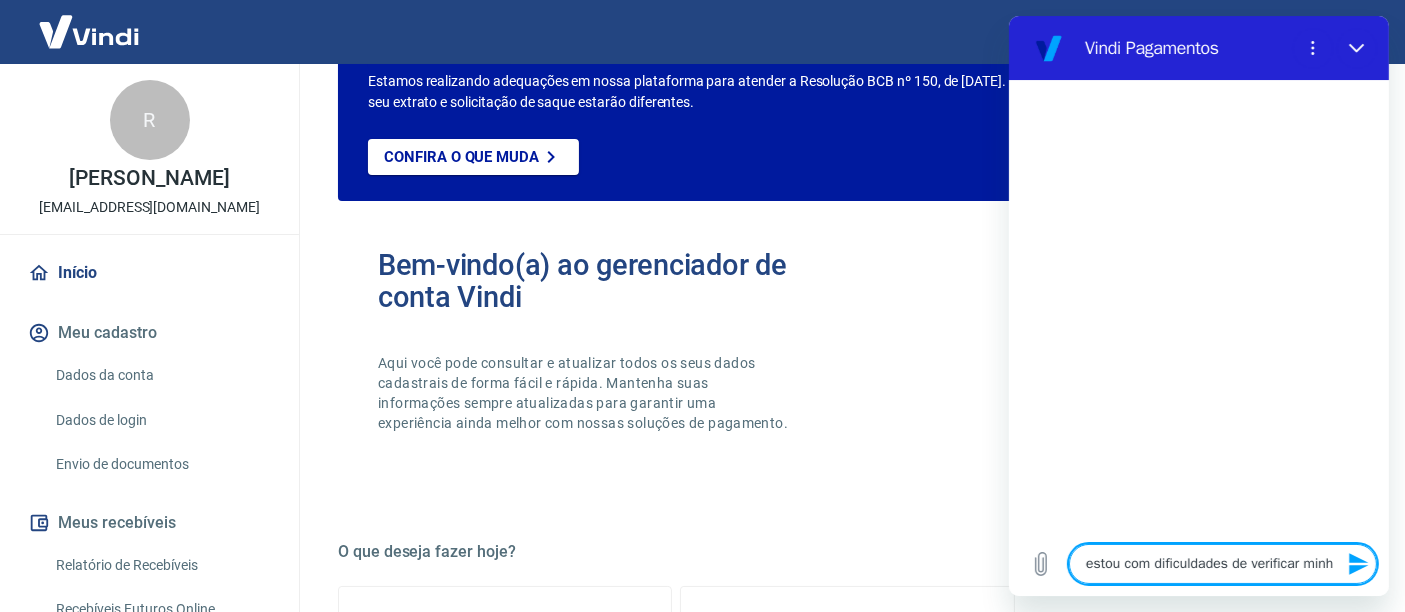 type on "estou com dificuldades de verificar minha" 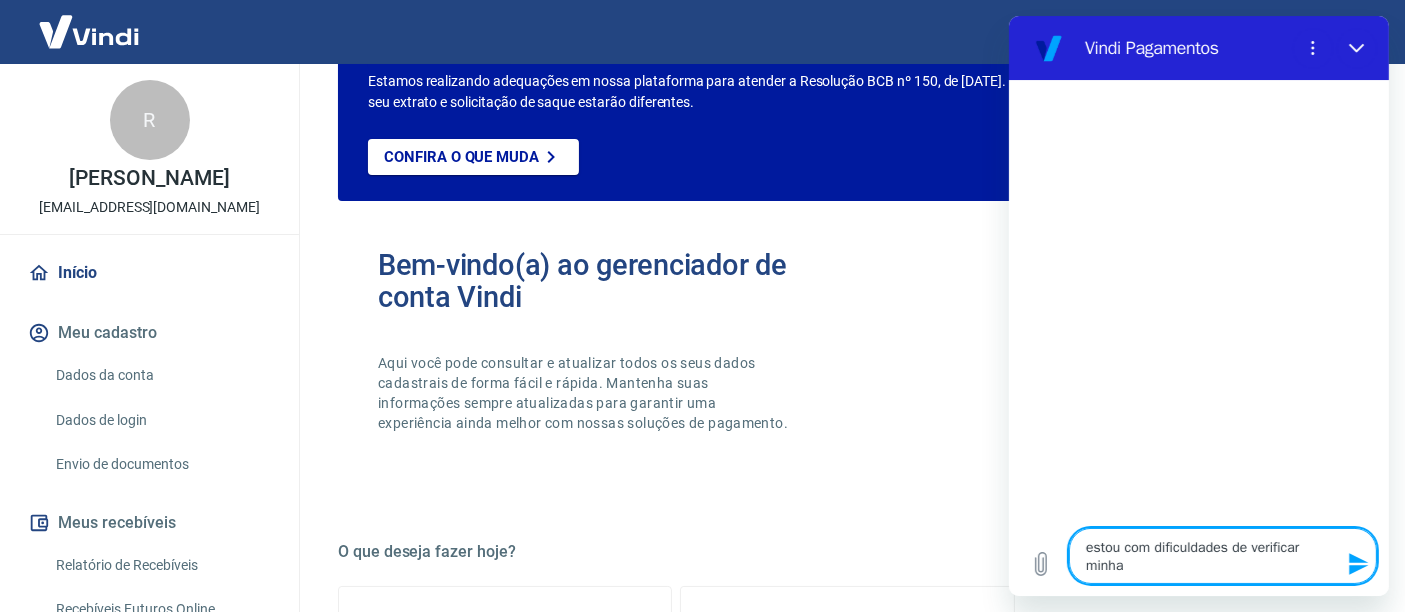 type on "estou com dificuldades de verificar minha" 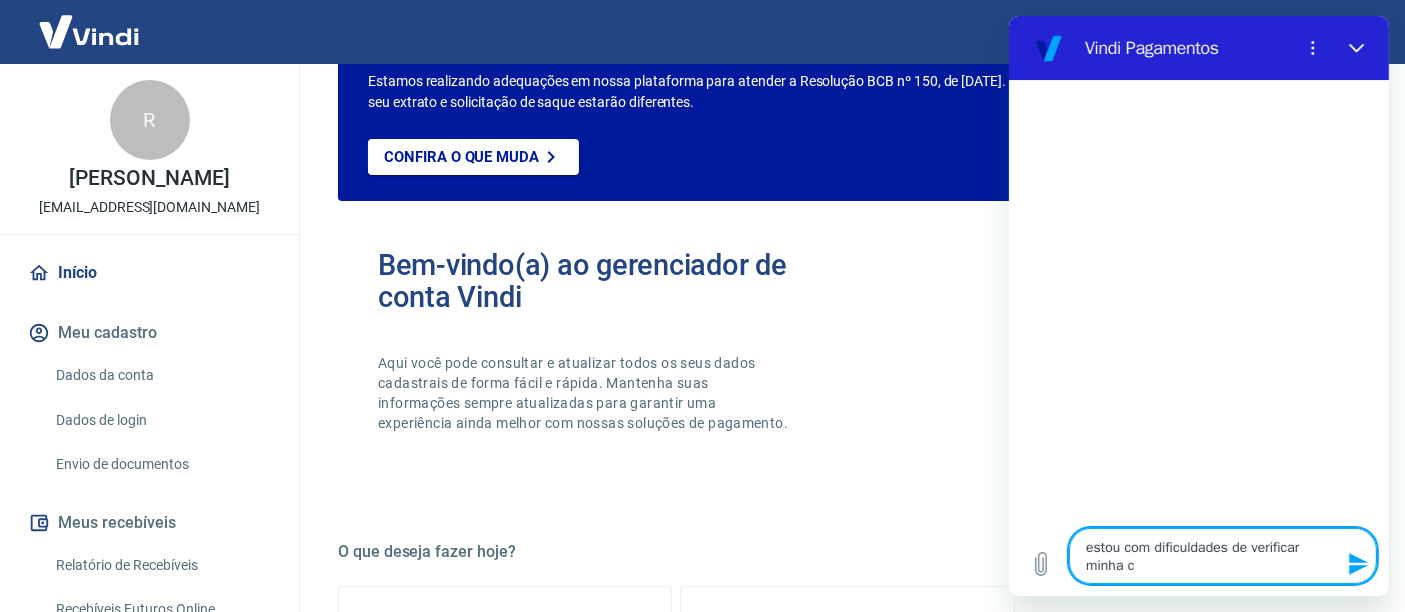 type on "estou com dificuldades de verificar minha cn" 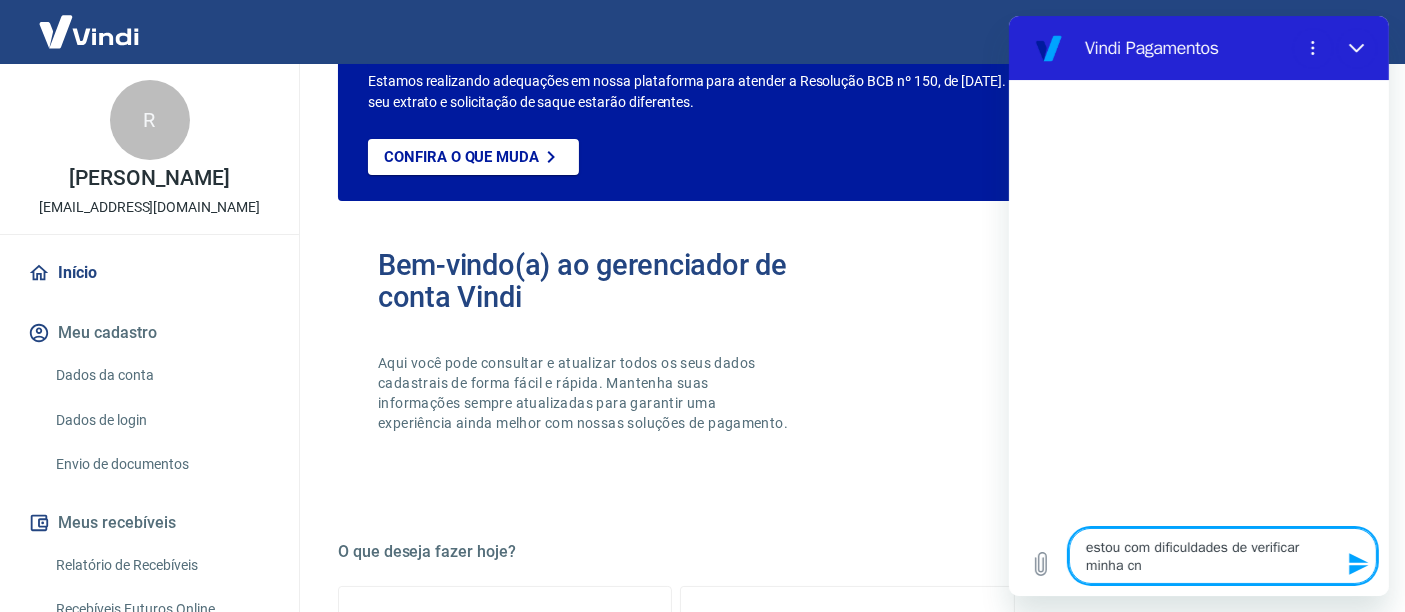 type on "estou com dificuldades de verificar minha c" 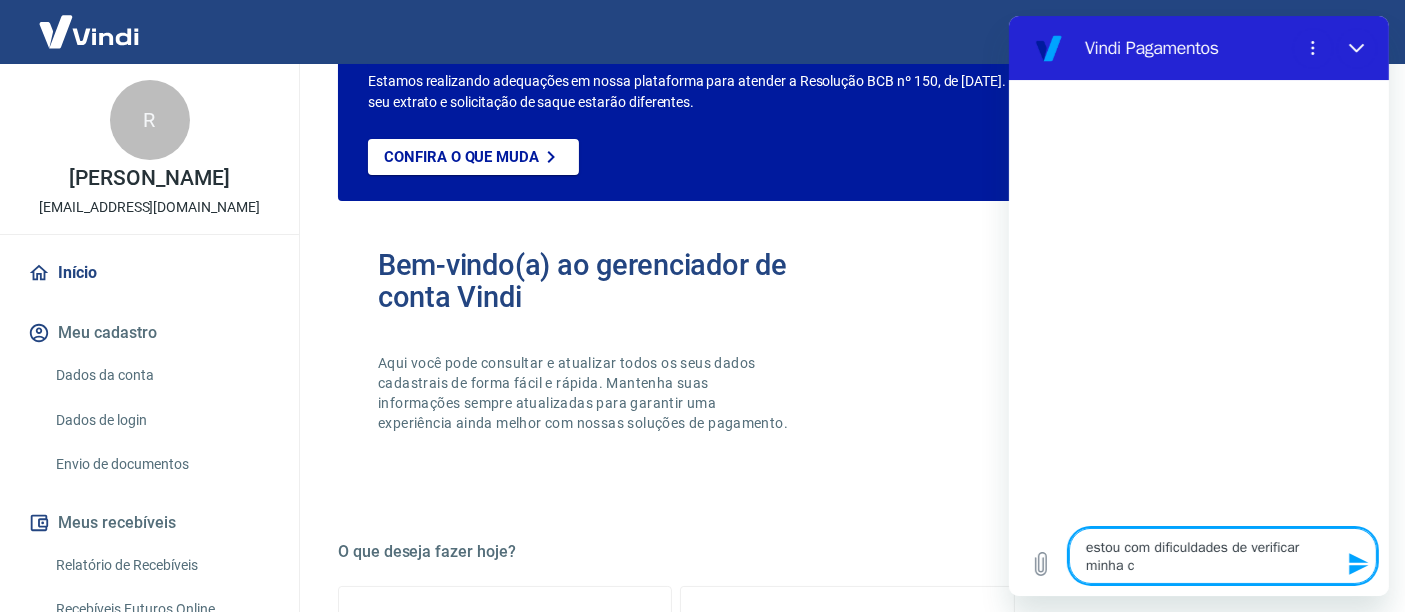 type on "estou com dificuldades de verificar minha co" 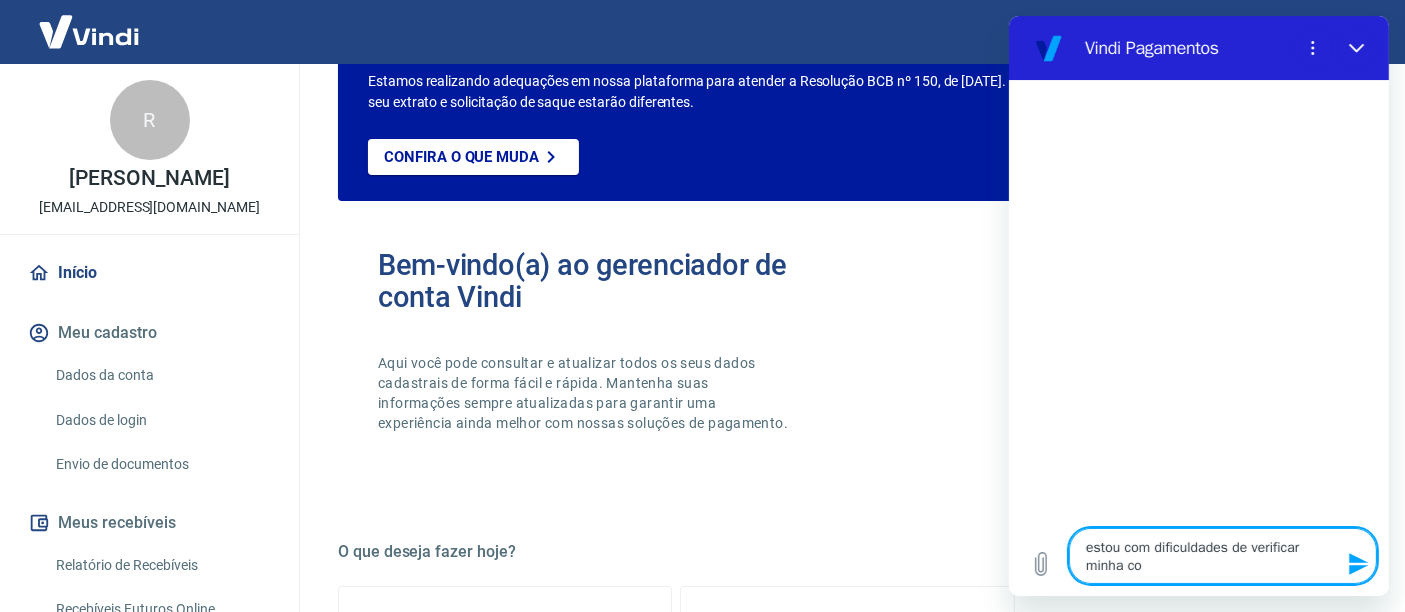 type on "estou com dificuldades de verificar minha con" 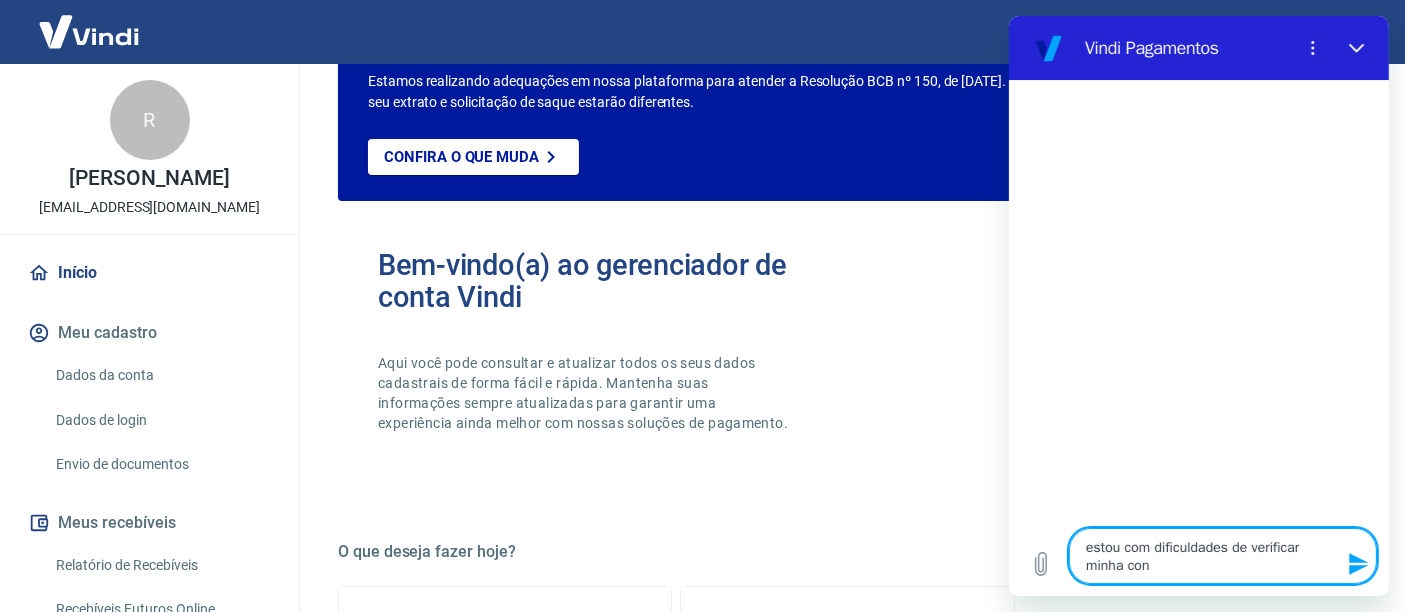 type on "estou com dificuldades de verificar minha cont" 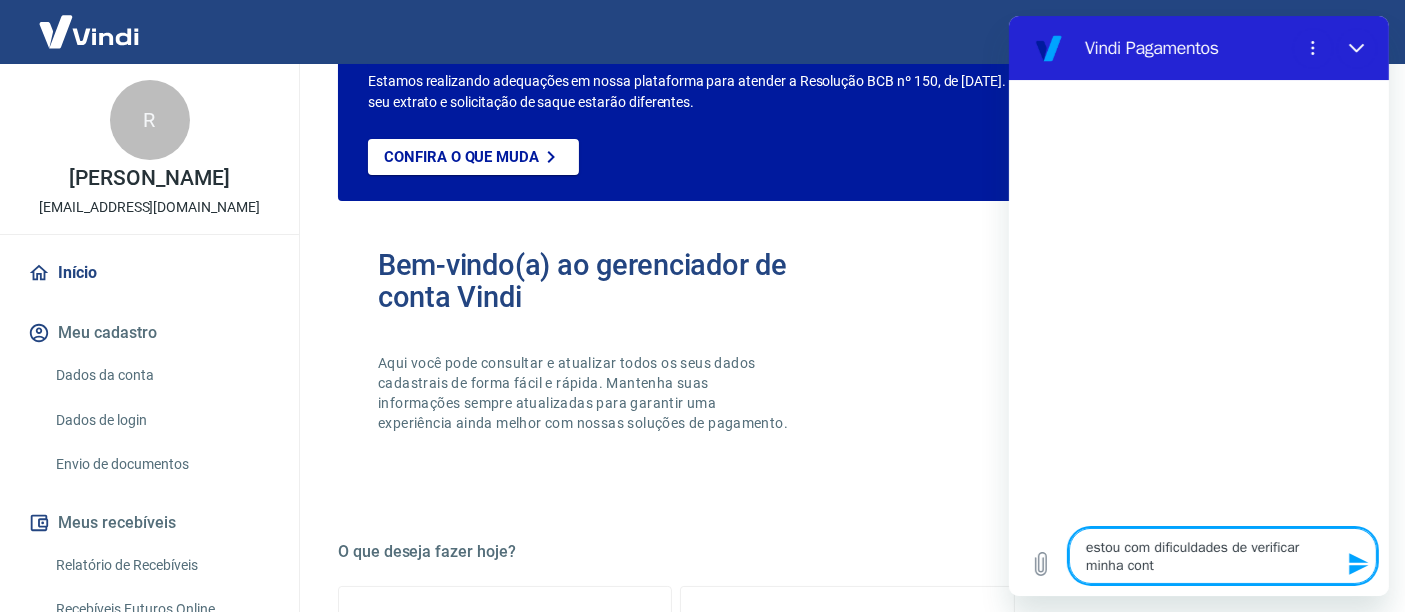 type on "estou com dificuldades de verificar minha conta" 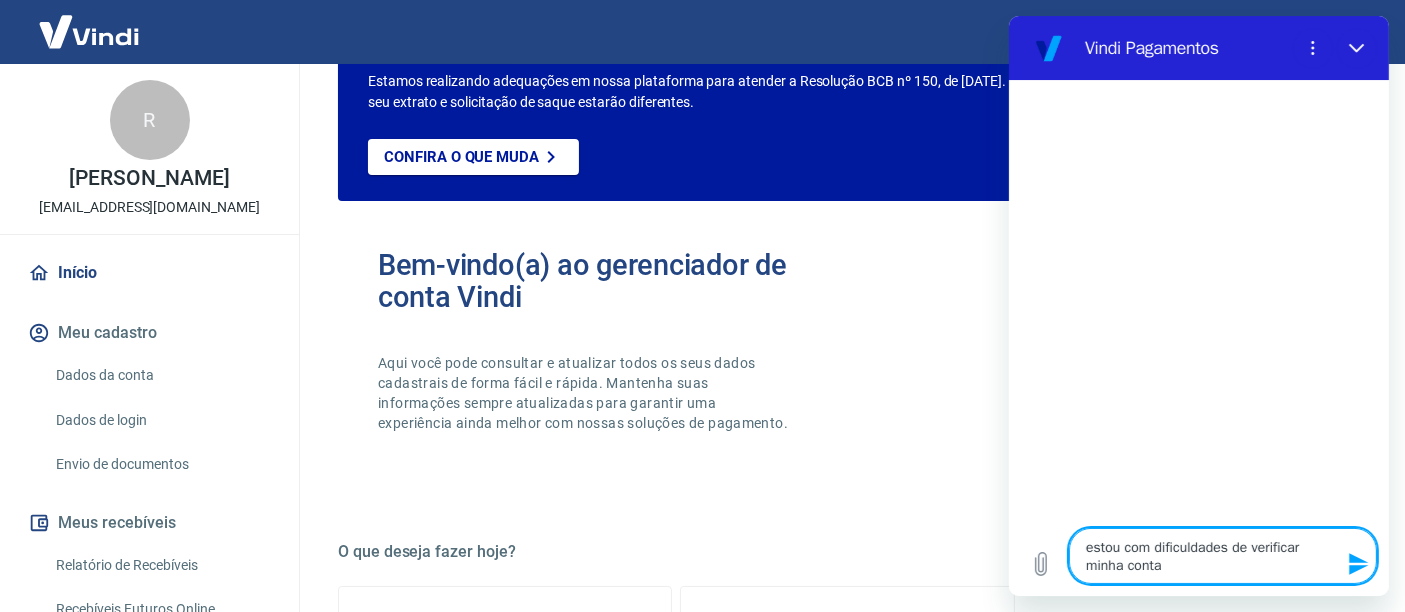 type on "estou com dificuldades de verificar minha conta" 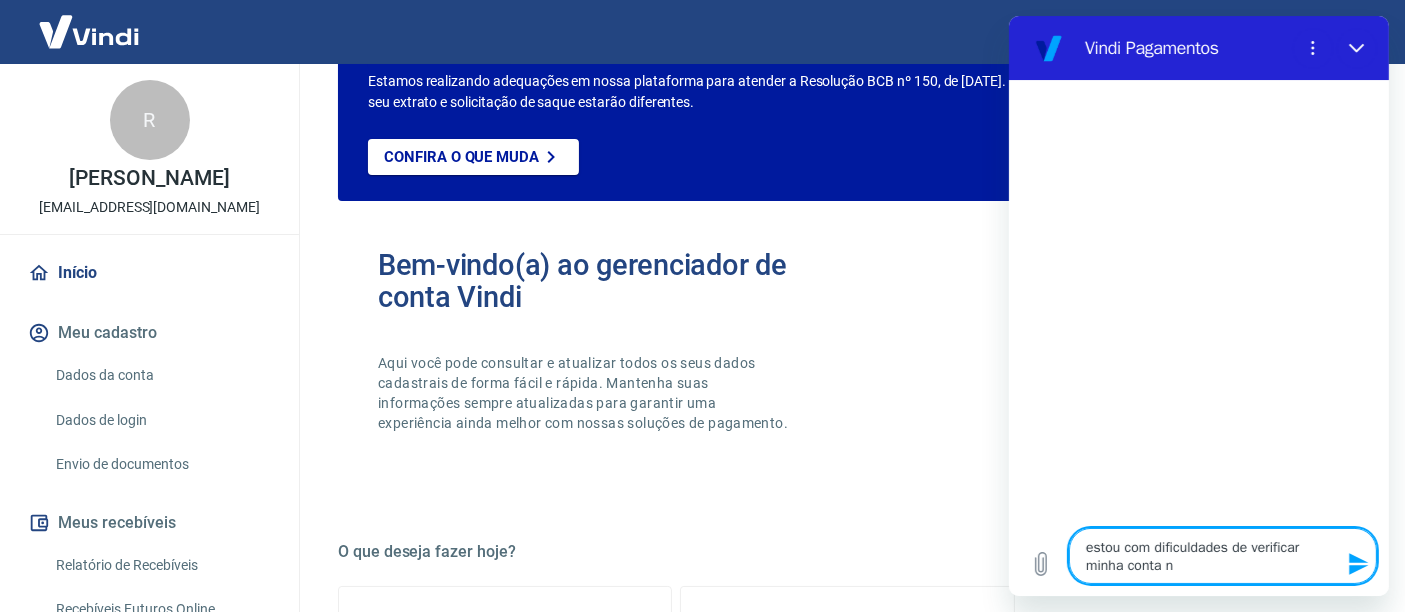 type on "estou com dificuldades de verificar minha conta na" 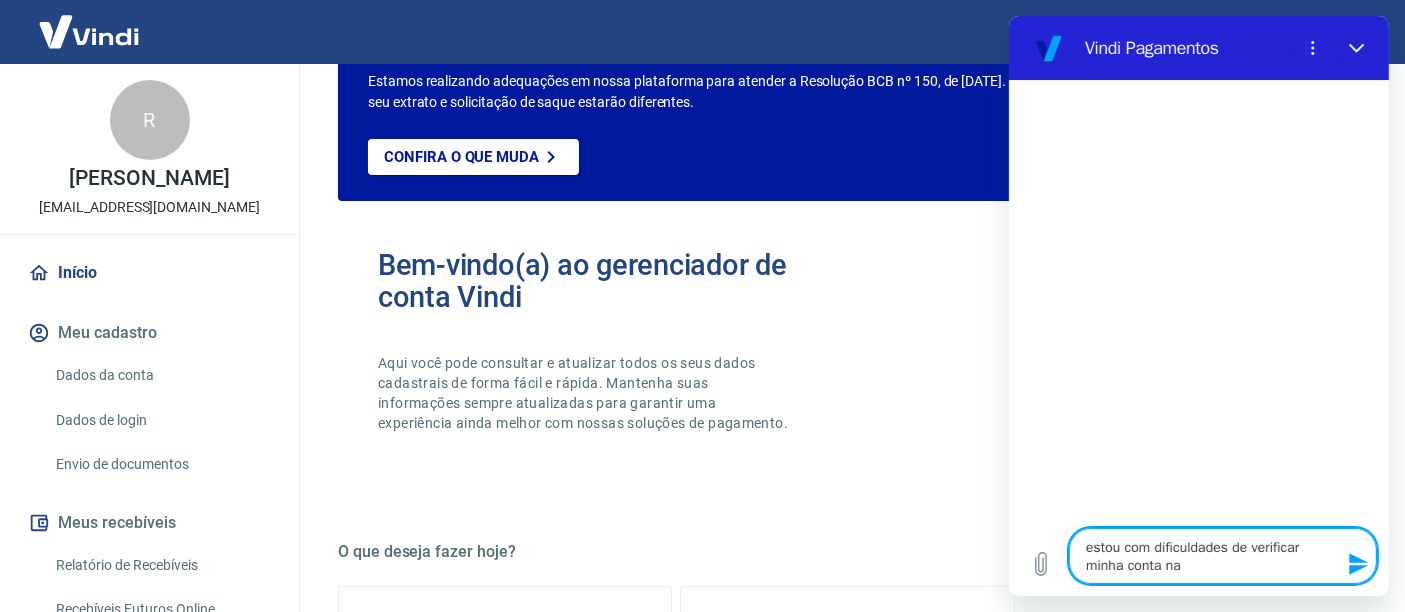 type on "estou com dificuldades de verificar minha conta na" 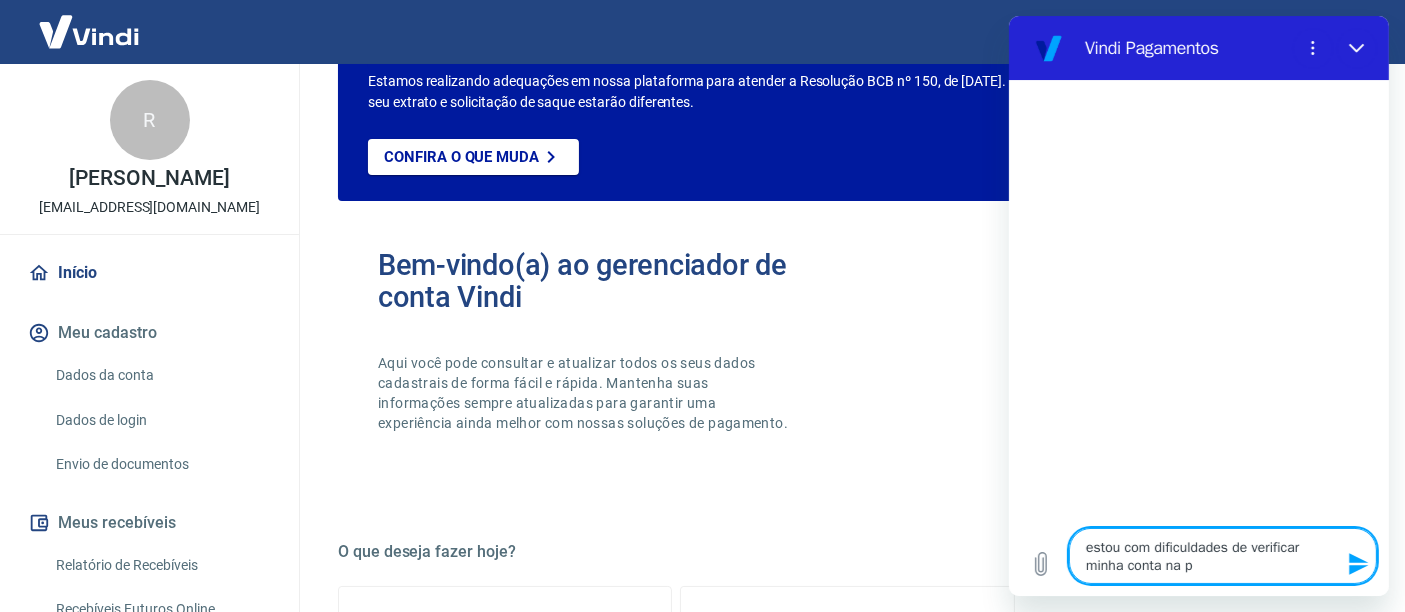 type on "estou com dificuldades de verificar minha conta na pl" 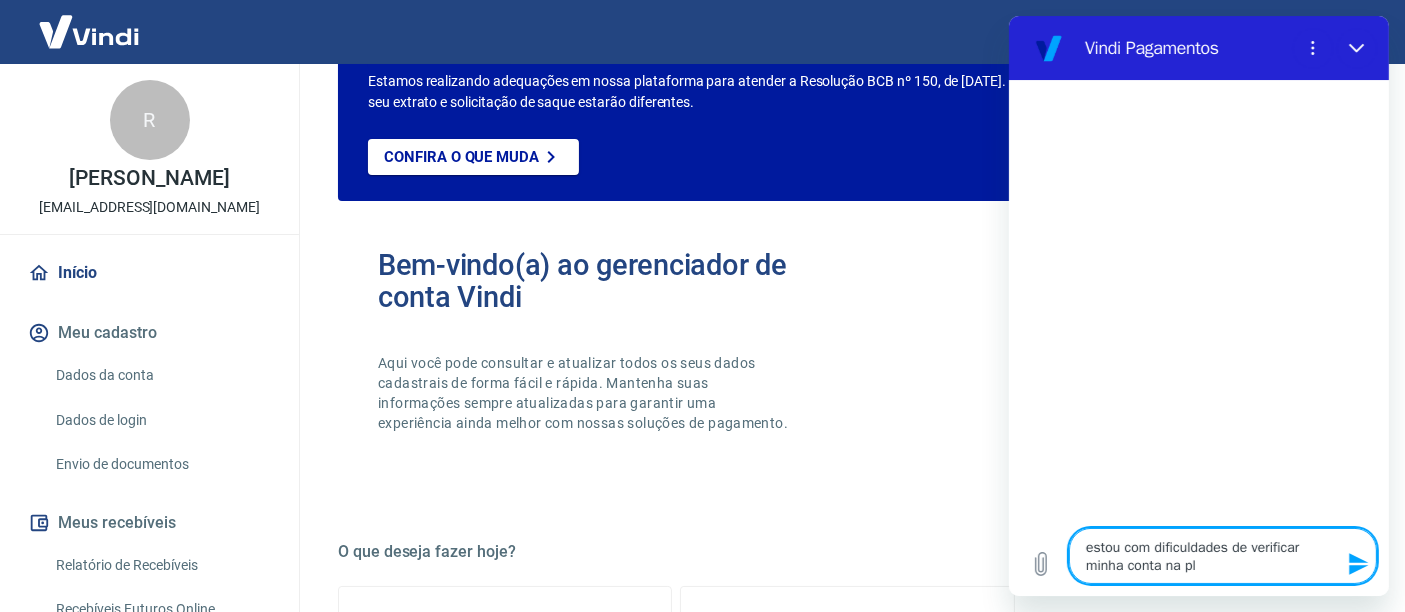 type on "estou com dificuldades de verificar minha conta na pla" 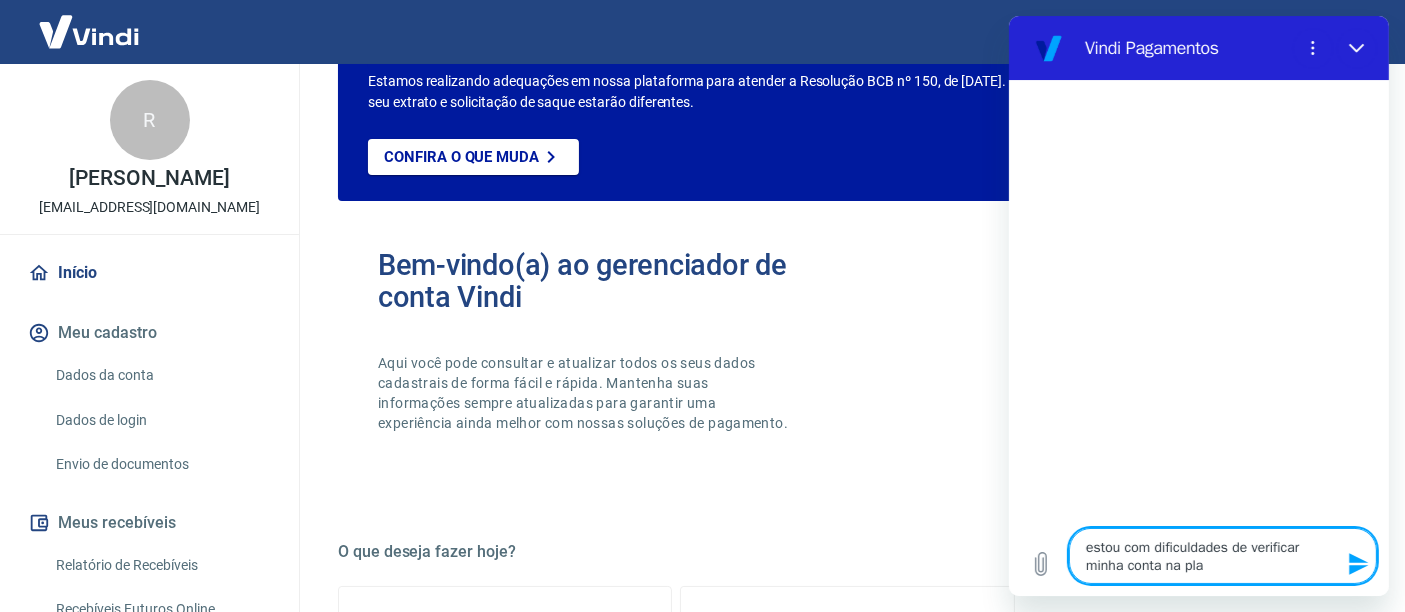 type on "estou com dificuldades de verificar minha conta na plat" 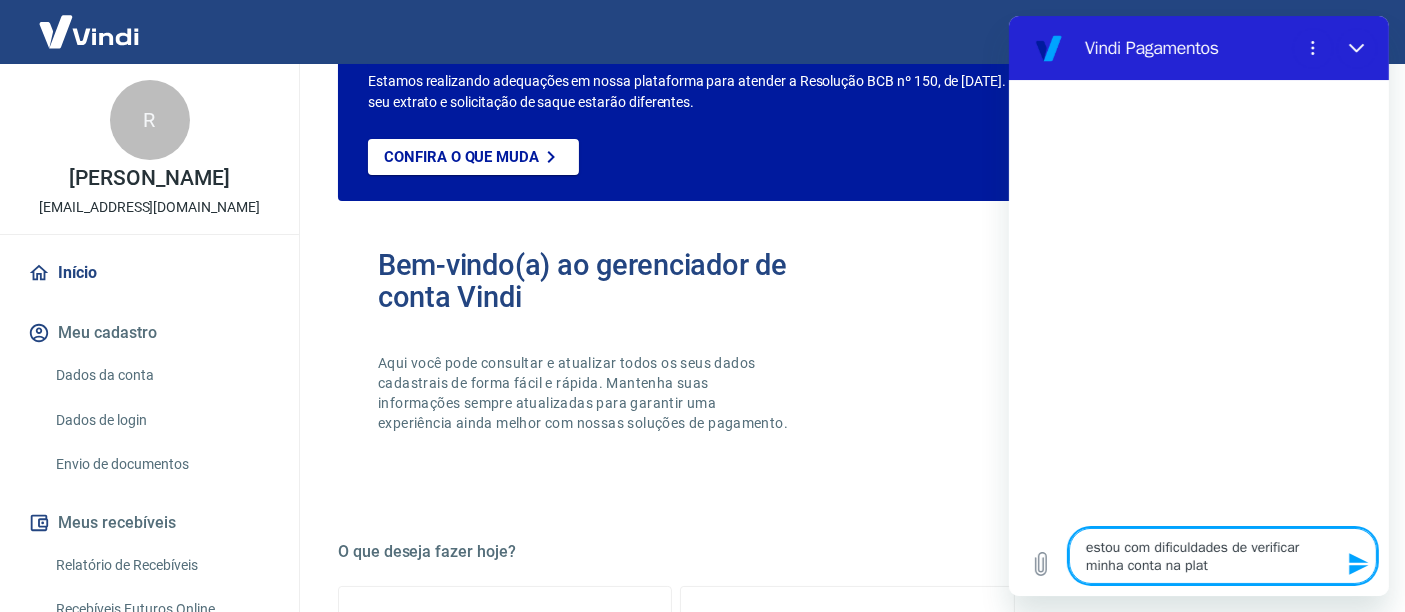 type on "estou com dificuldades de verificar minha conta na plata" 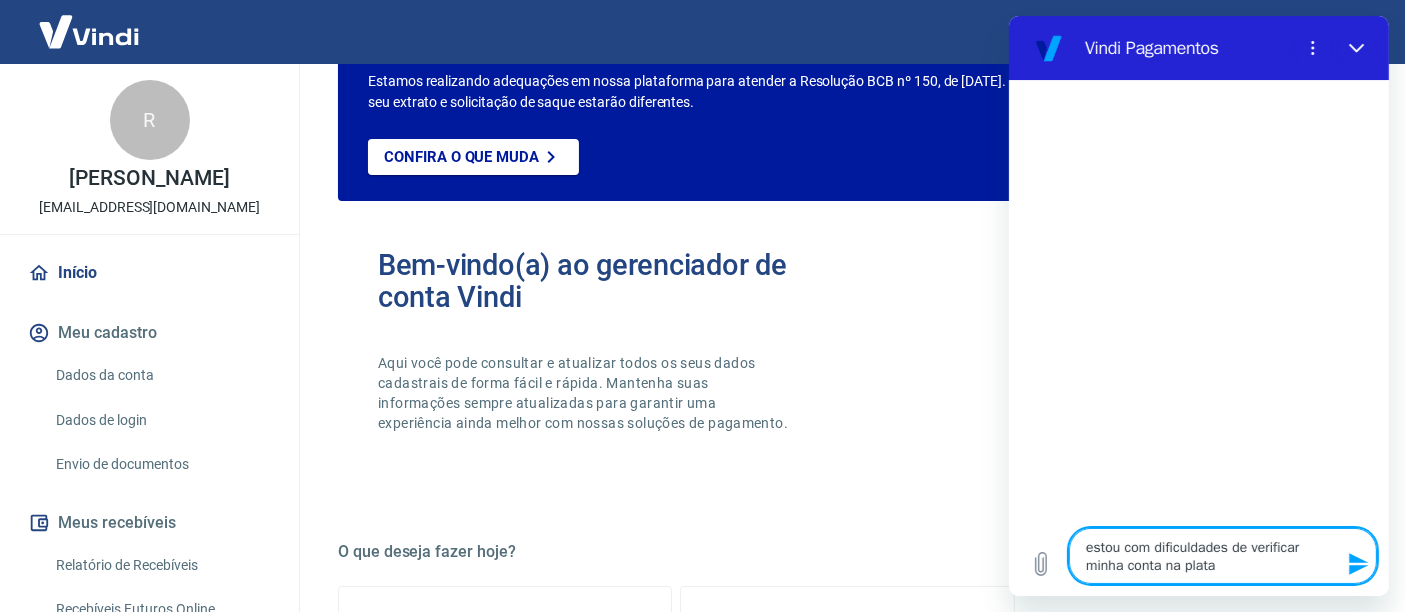 type on "estou com dificuldades de verificar minha conta na plataf" 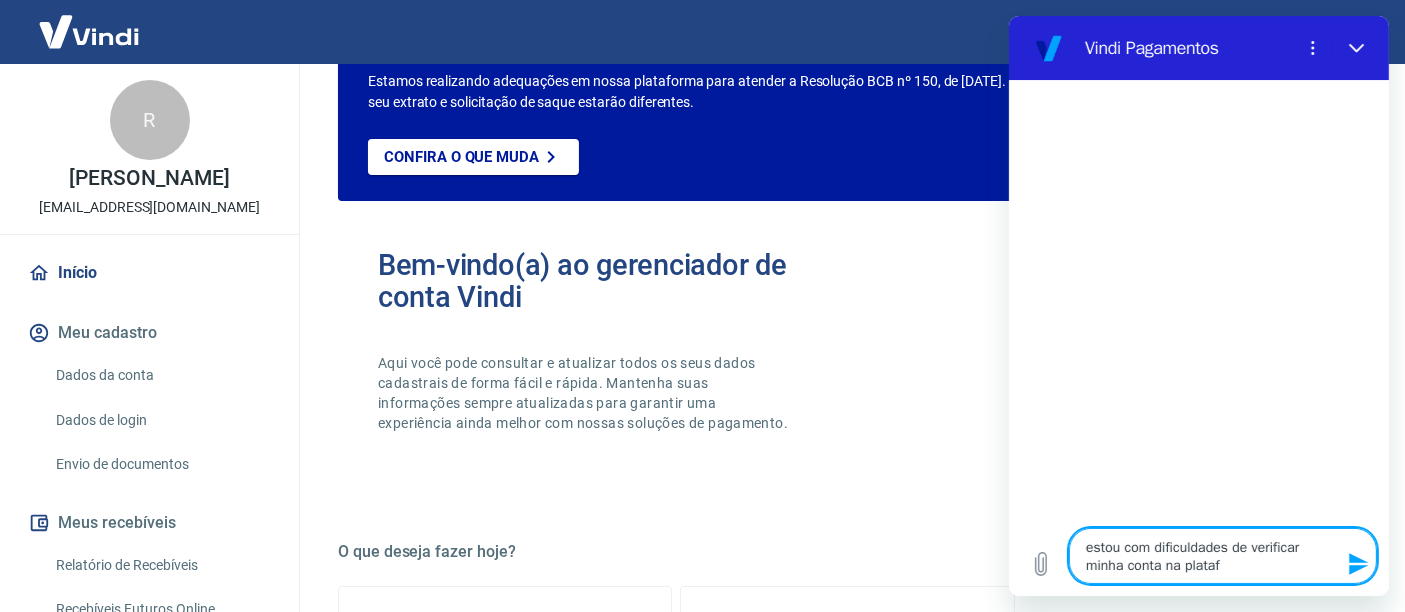 type on "estou com dificuldades de verificar minha conta na platafo" 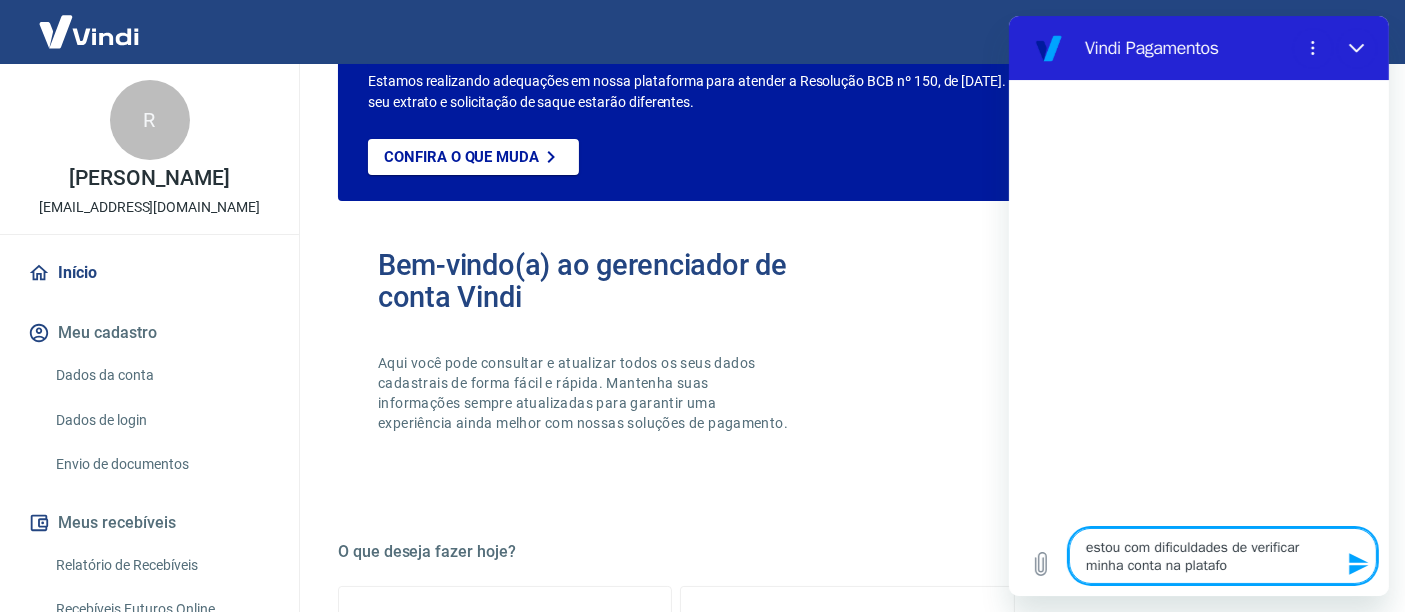 type on "estou com dificuldades de verificar minha conta na platafor" 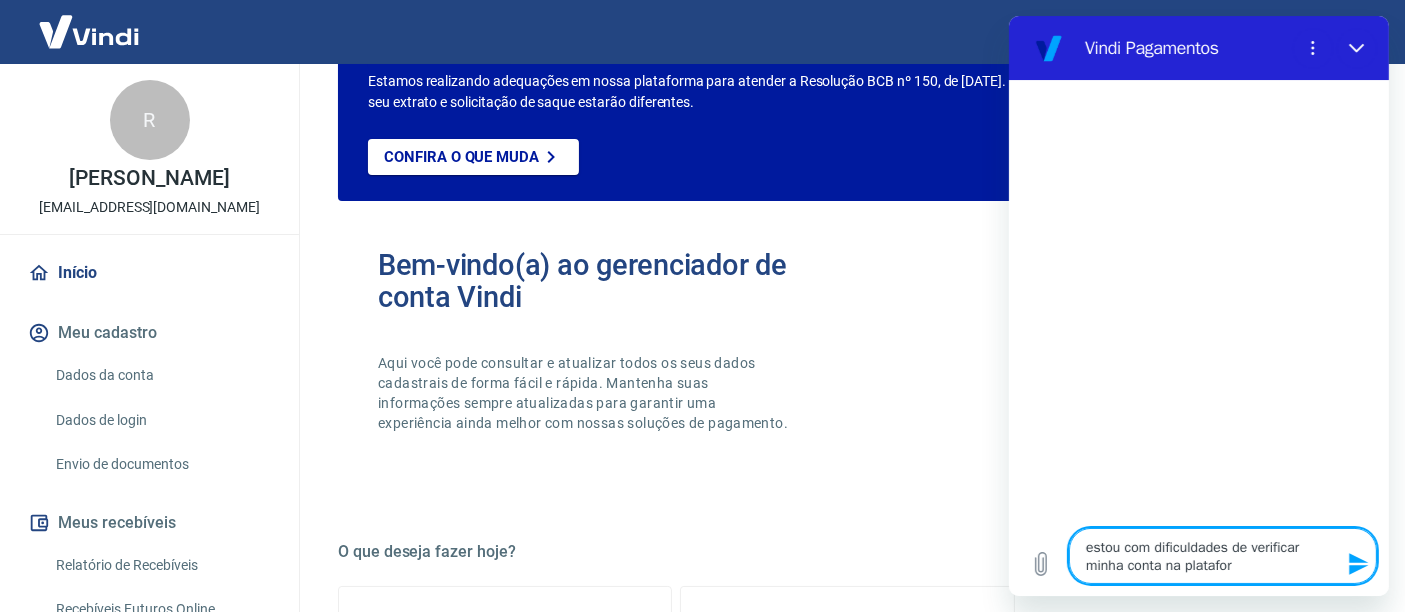 type on "estou com dificuldades de verificar minha conta na plataform" 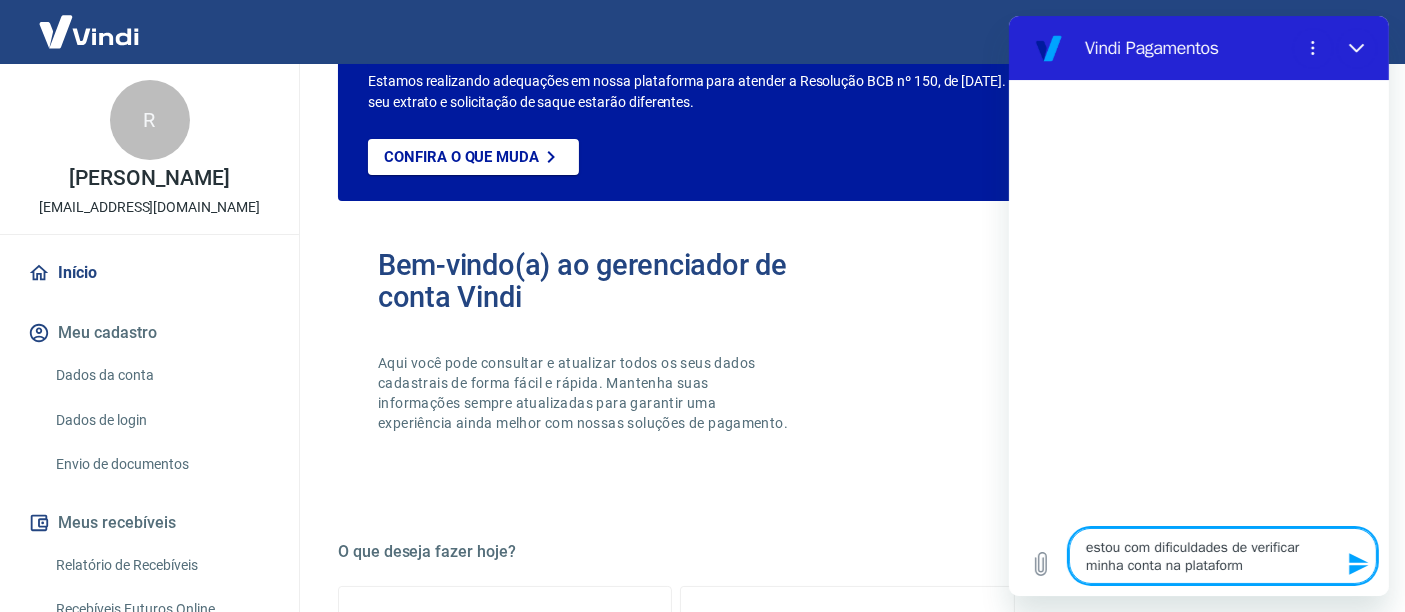 type on "estou com dificuldades de verificar minha conta na plataforma" 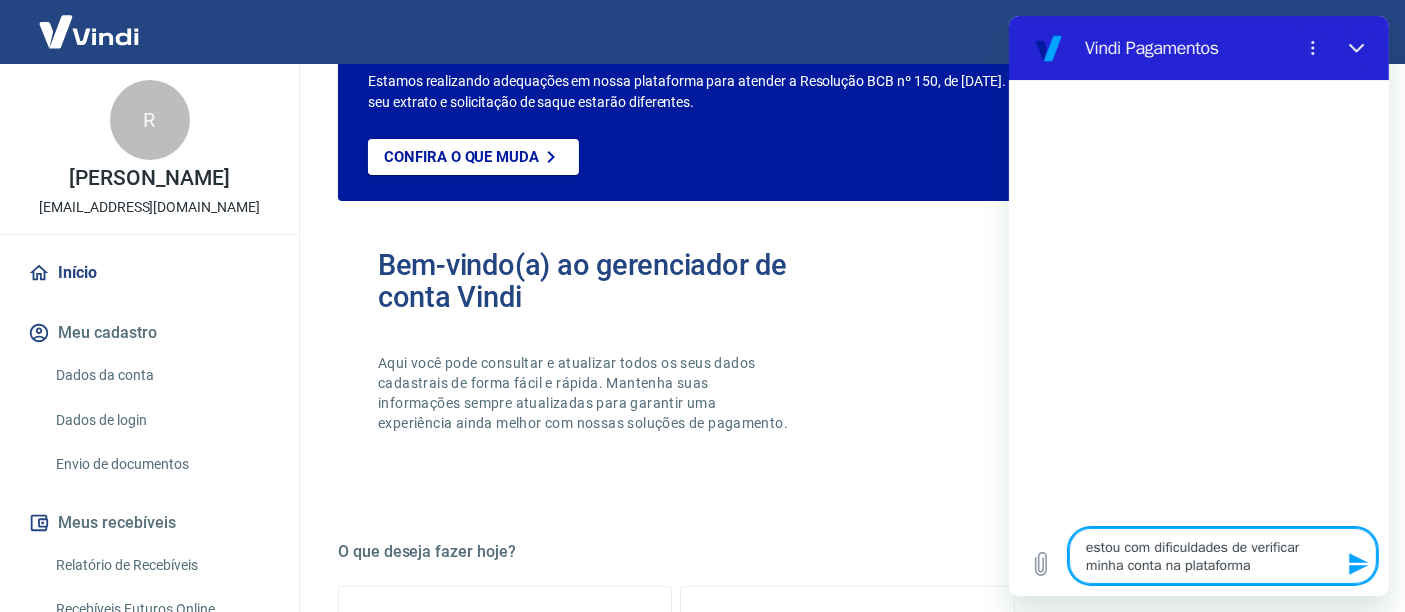 type on "estou com dificuldades de verificar minha conta na plataforma" 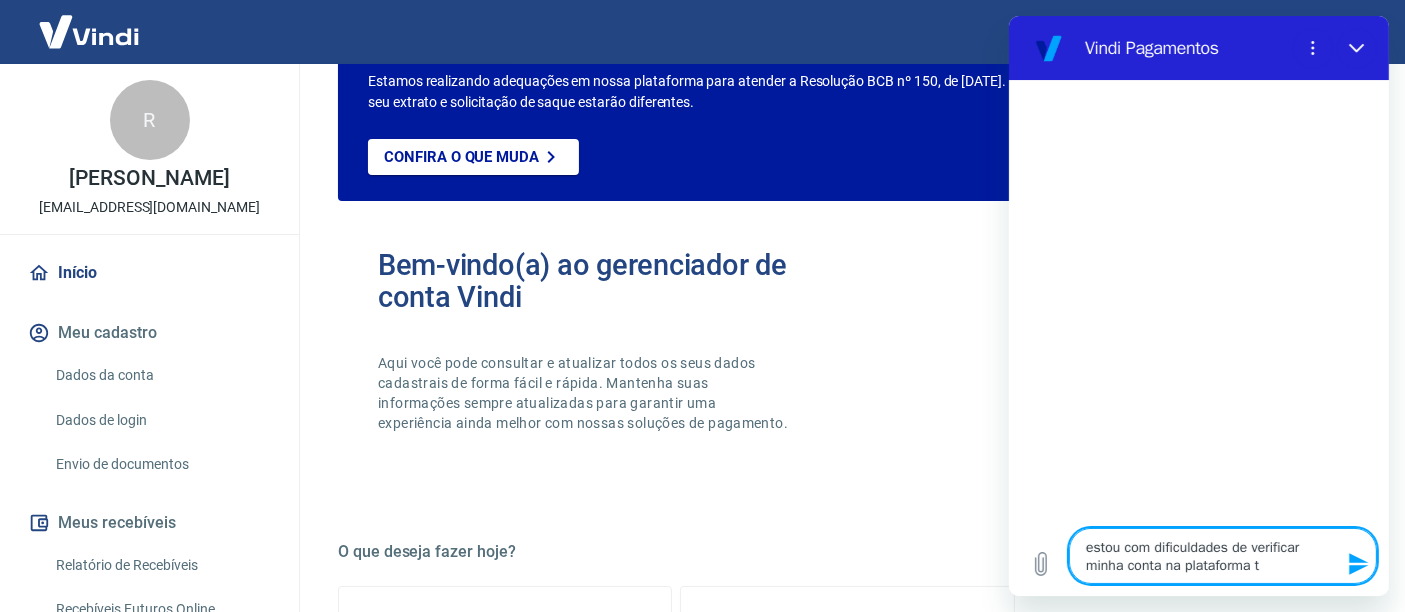 type on "estou com dificuldades de verificar minha conta na plataforma tr" 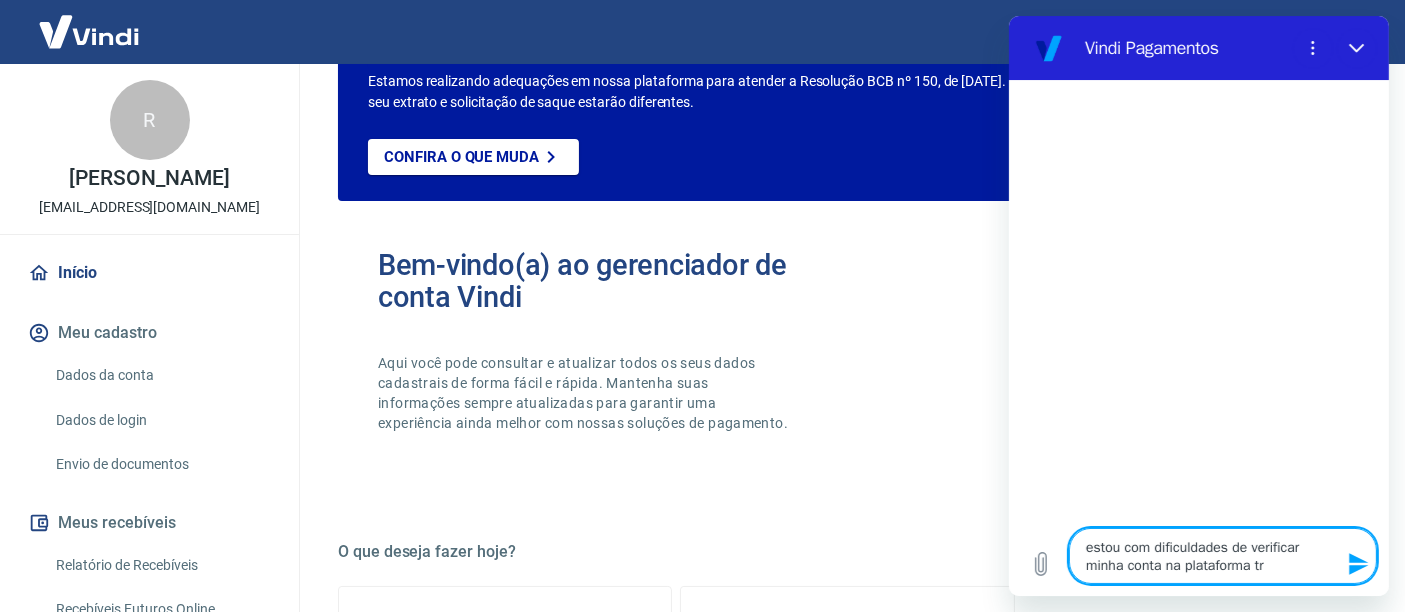 type on "estou com dificuldades de verificar minha conta na plataforma tra" 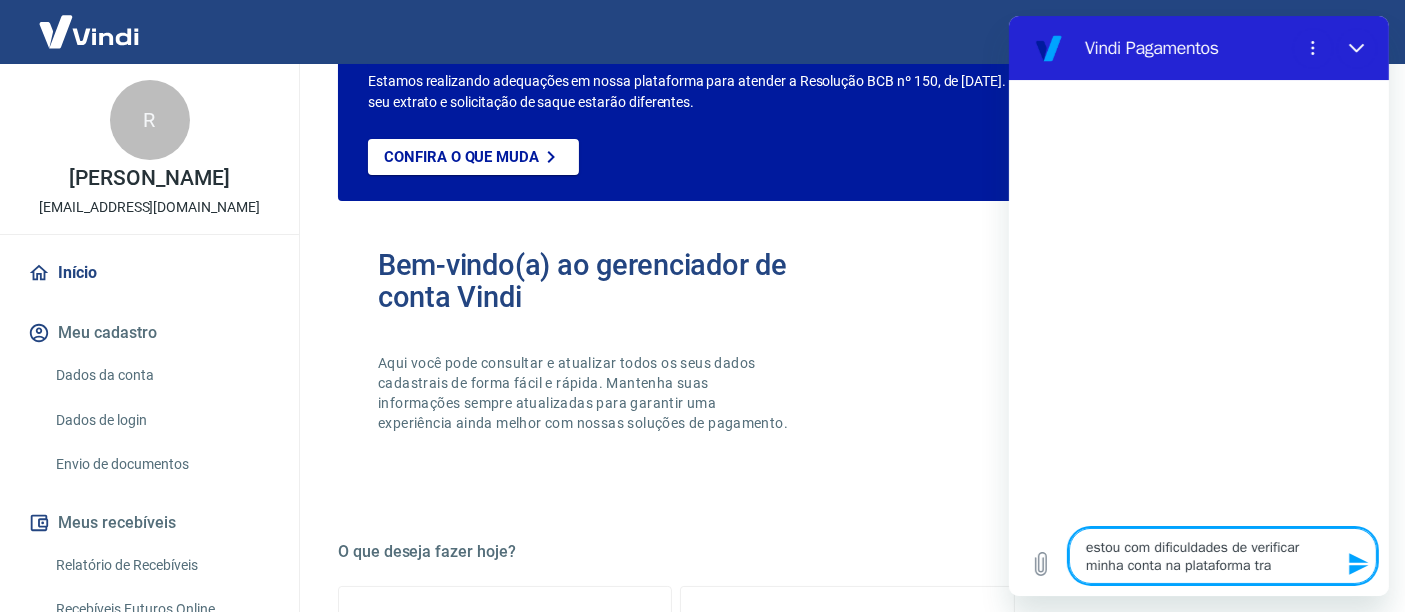 type on "estou com dificuldades de verificar minha conta na plataforma tray" 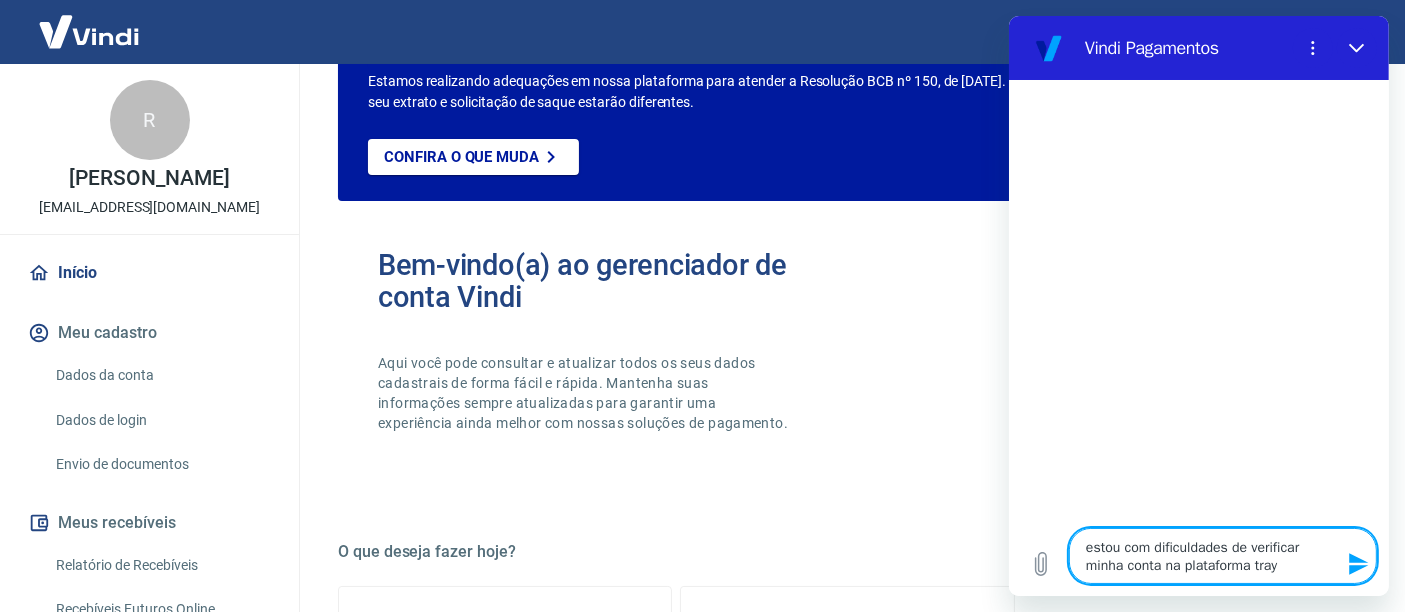 type 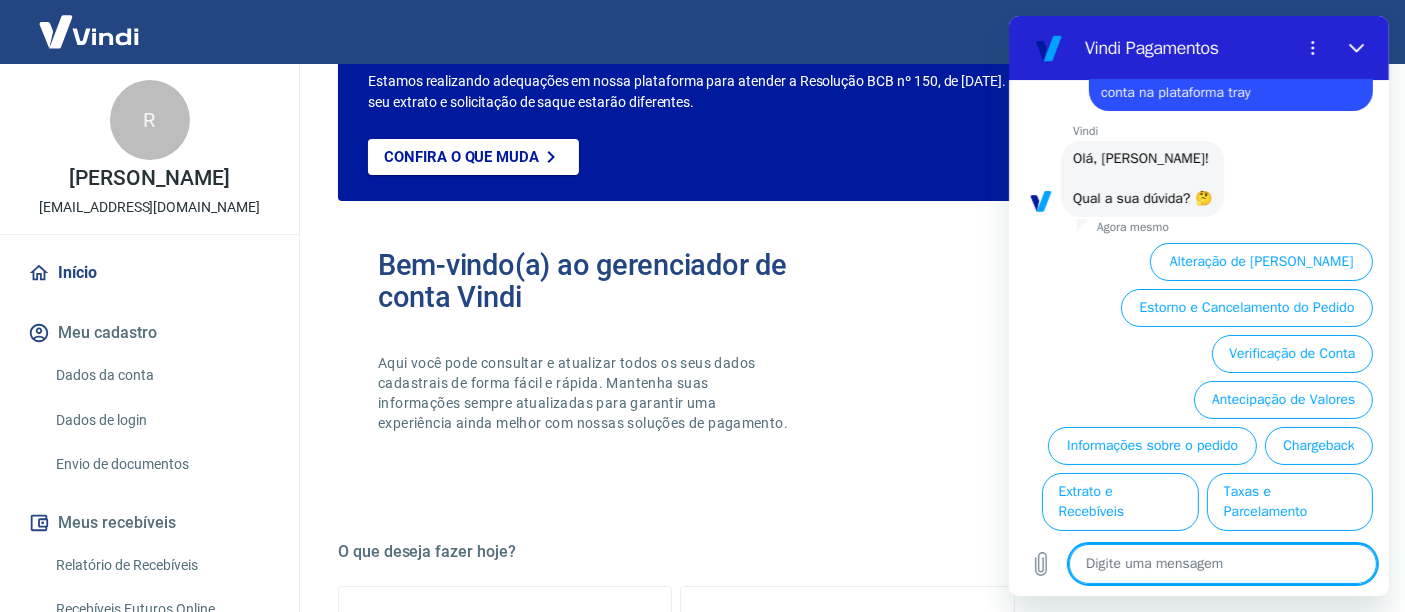 scroll, scrollTop: 90, scrollLeft: 0, axis: vertical 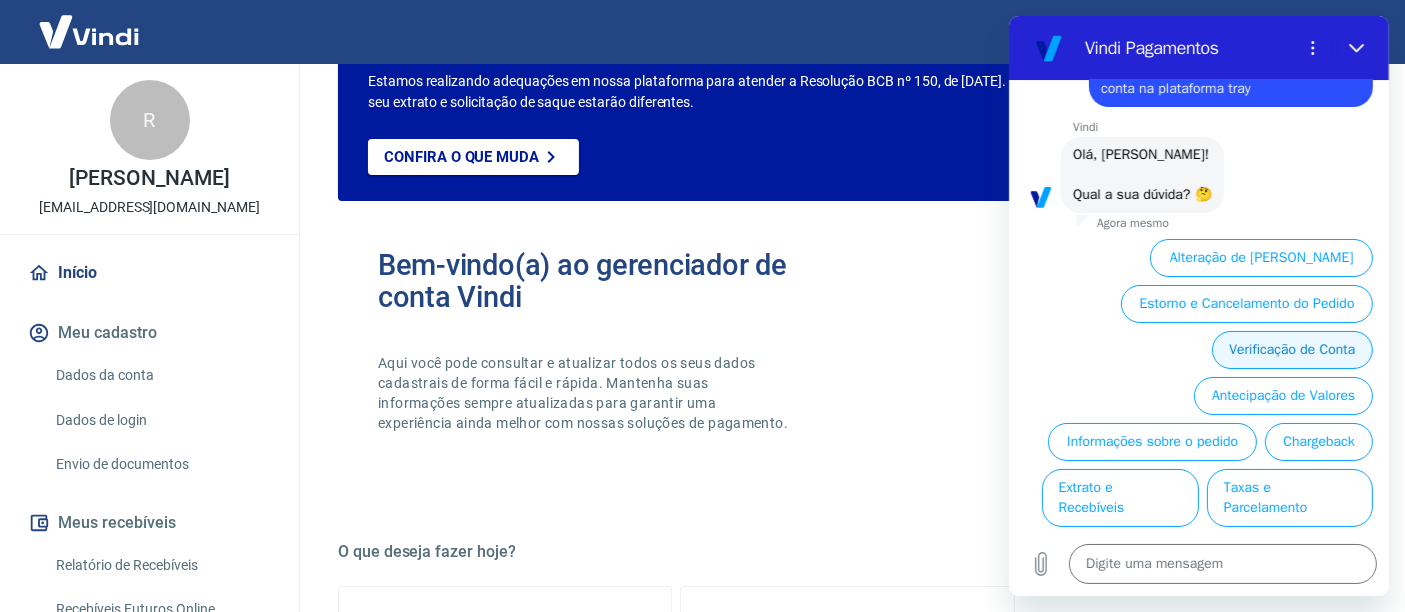 click on "Verificação de Conta" at bounding box center [1291, 350] 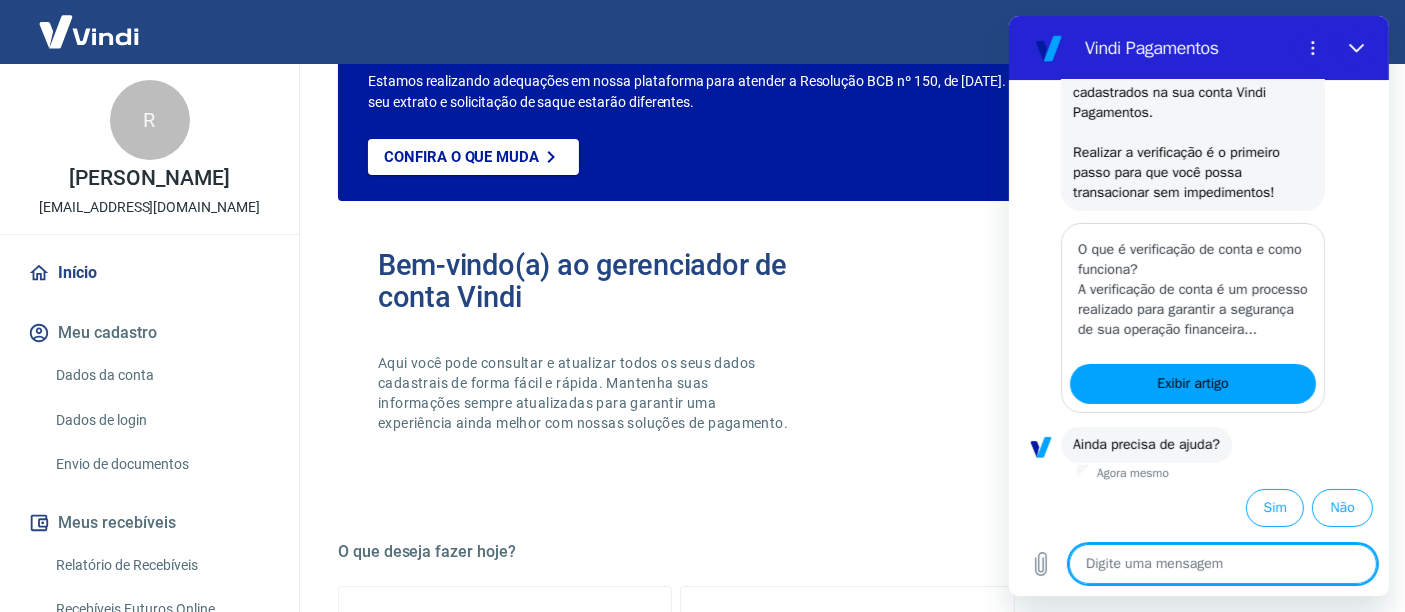 scroll, scrollTop: 382, scrollLeft: 0, axis: vertical 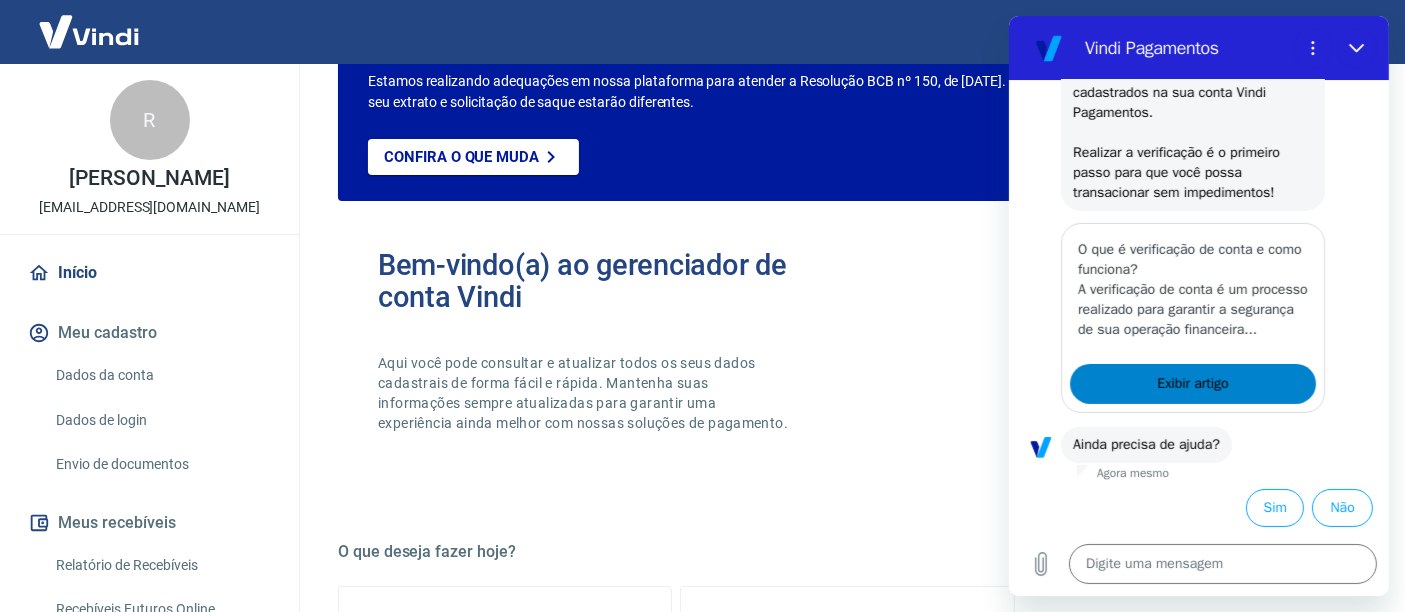 click on "Exibir artigo" at bounding box center [1191, 384] 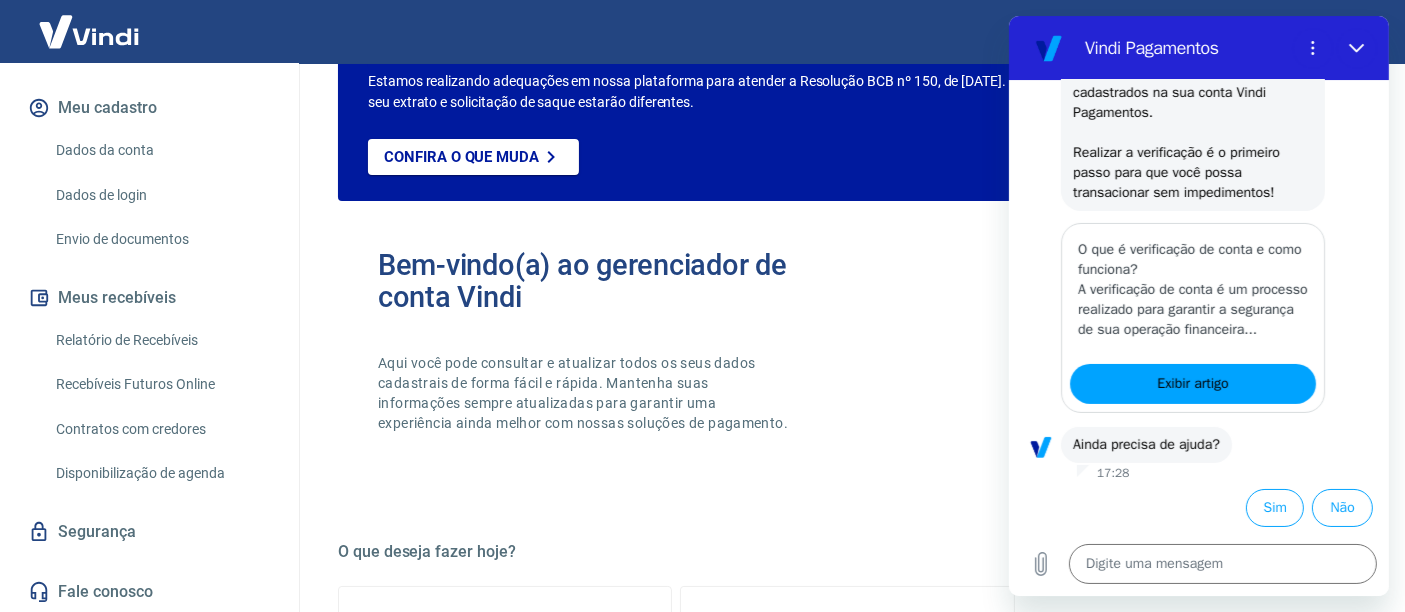 scroll, scrollTop: 0, scrollLeft: 0, axis: both 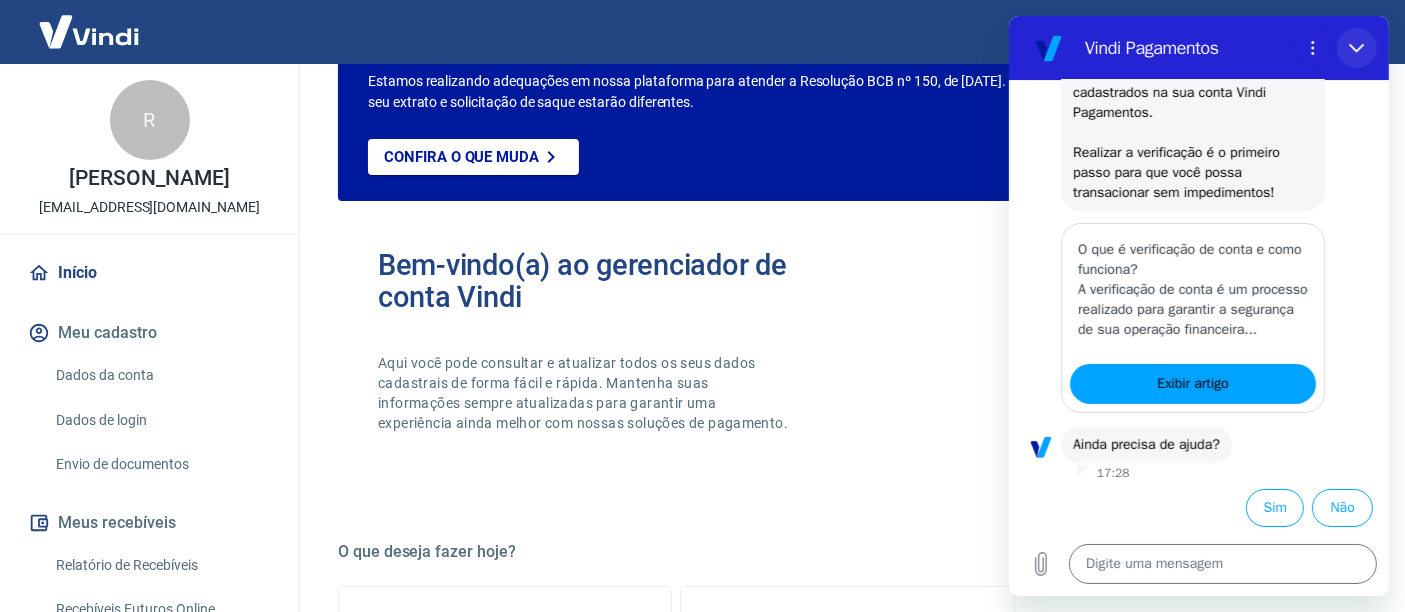 click 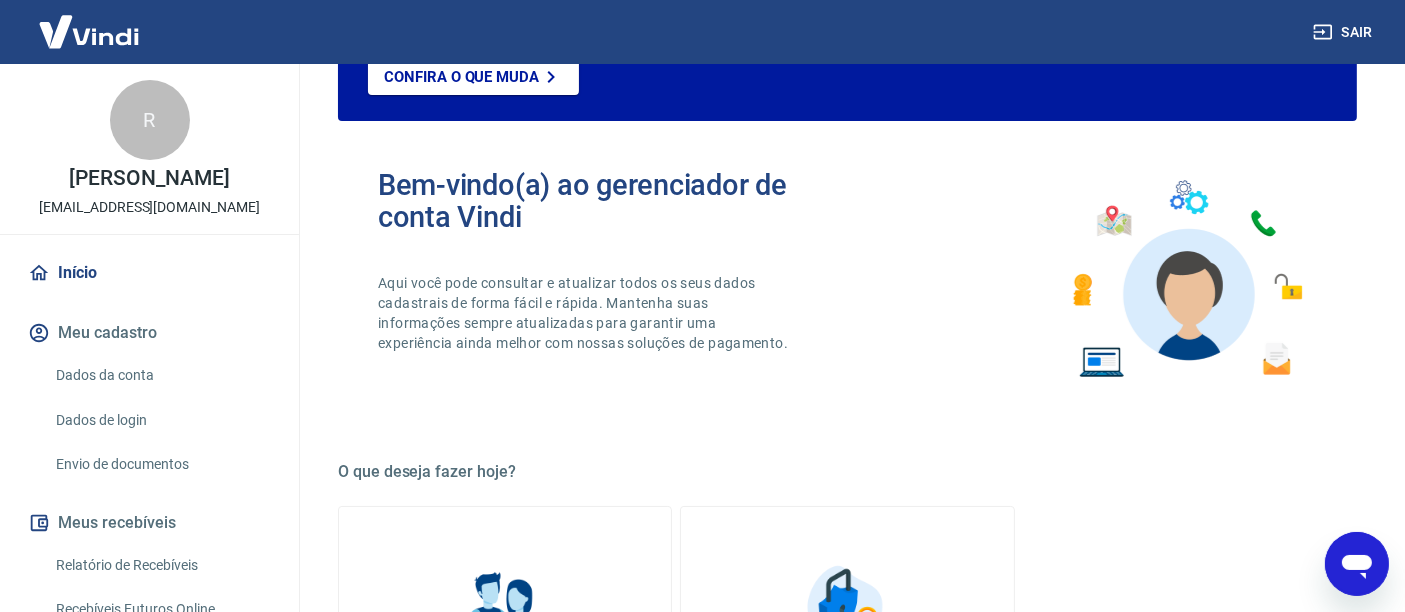 scroll, scrollTop: 302, scrollLeft: 0, axis: vertical 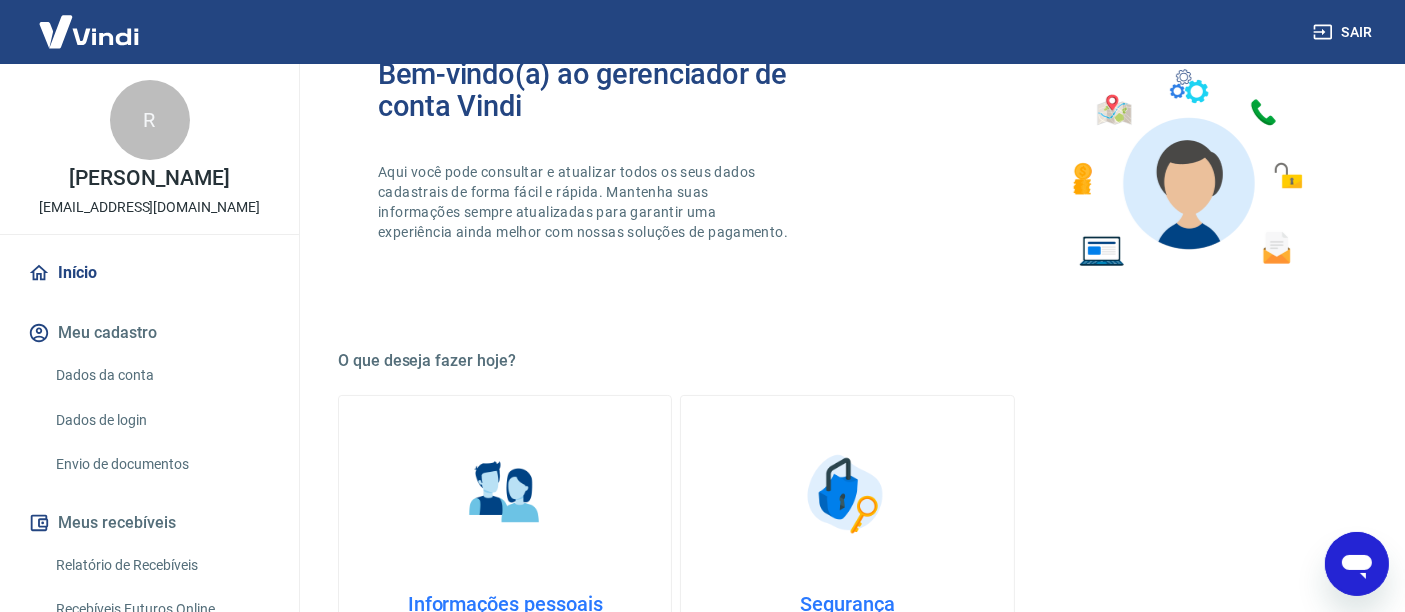 click on "R" at bounding box center (150, 120) 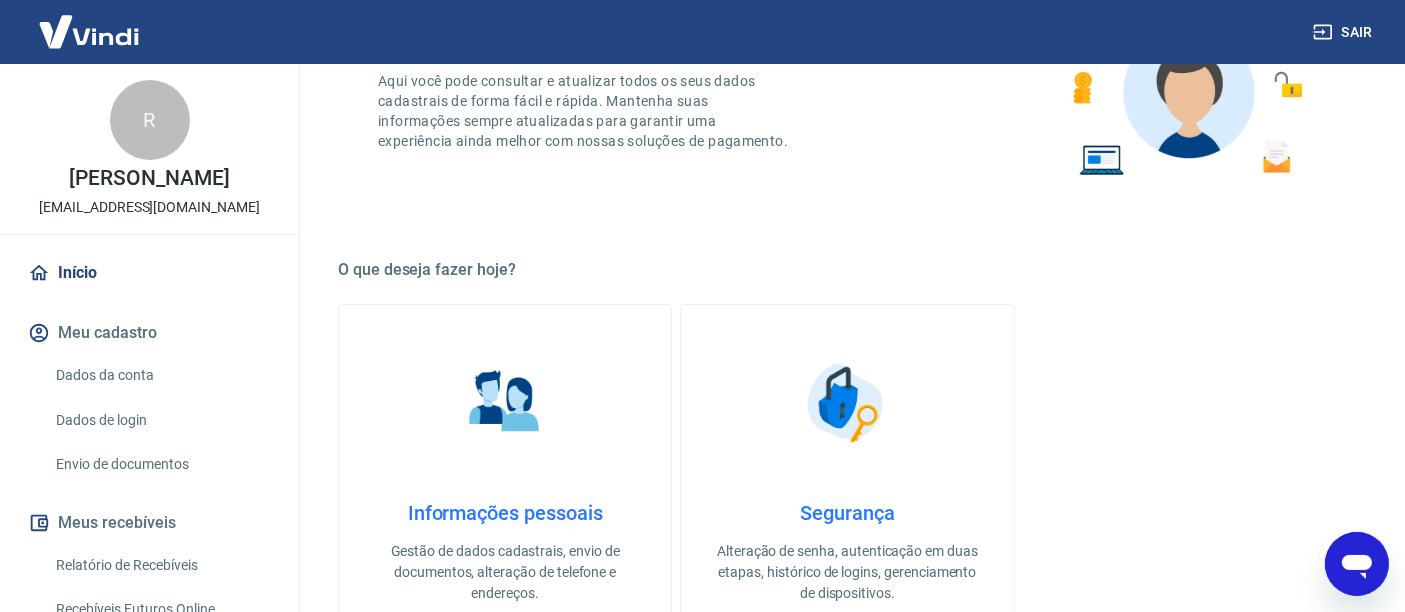 scroll, scrollTop: 414, scrollLeft: 0, axis: vertical 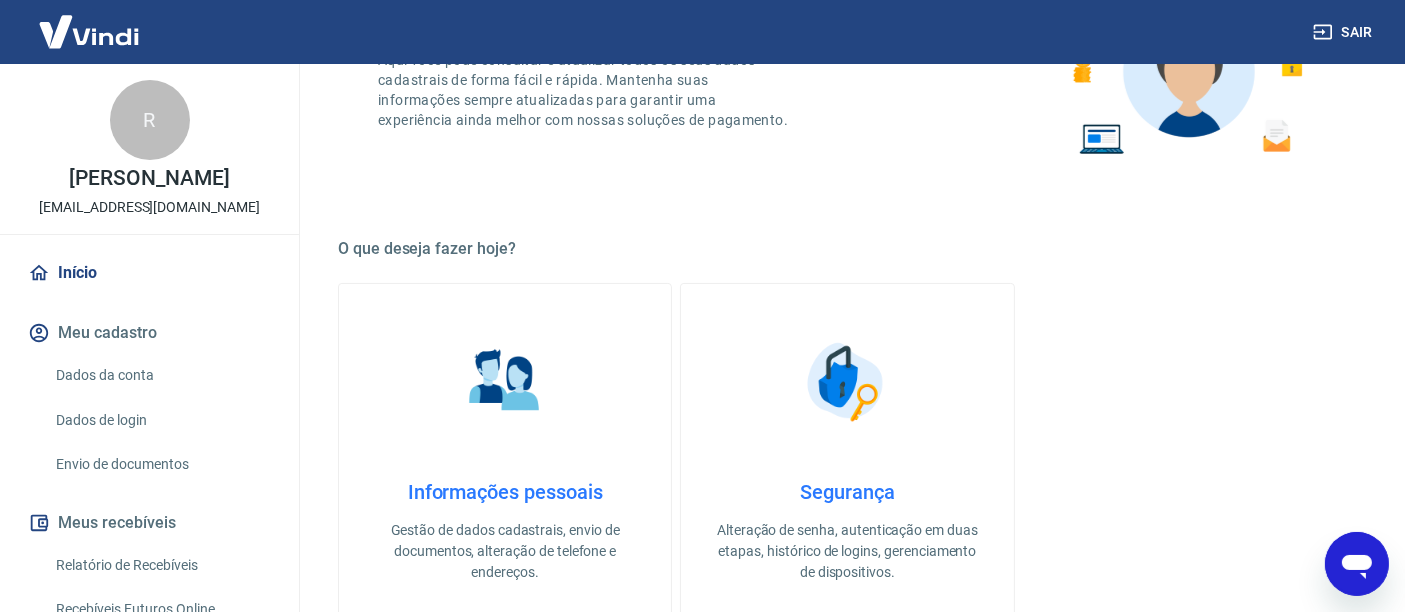 click on "Meu cadastro" at bounding box center [149, 333] 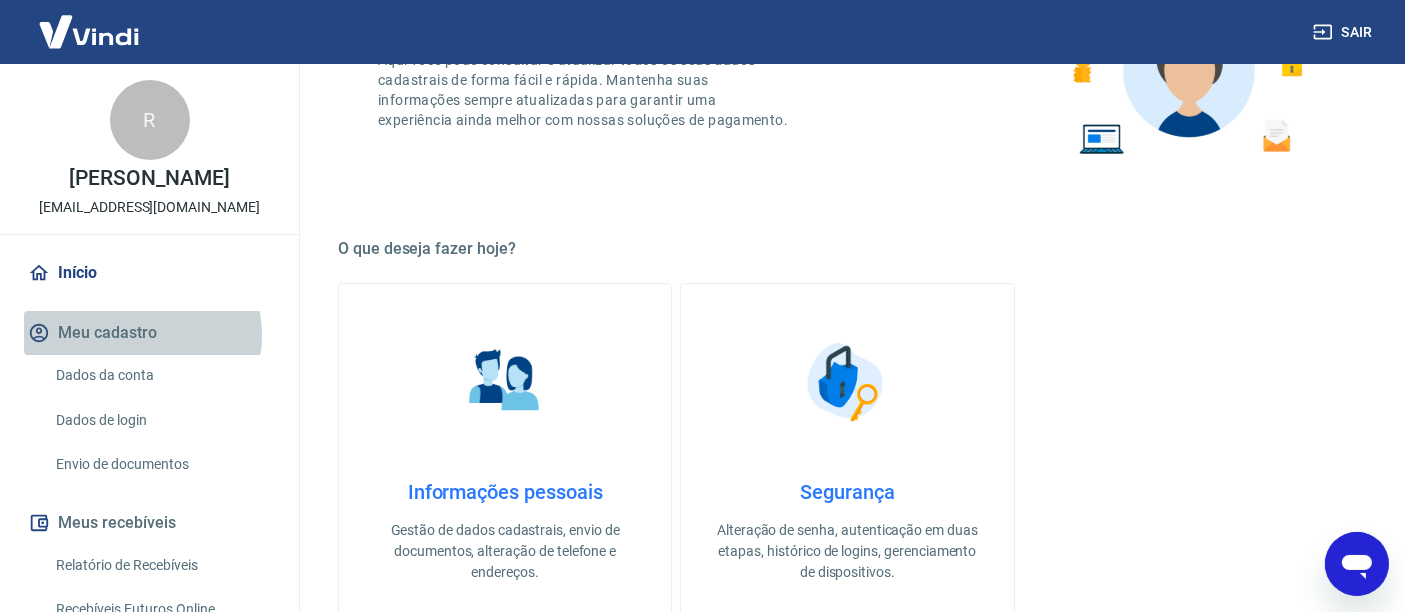 click on "Meu cadastro" at bounding box center [149, 333] 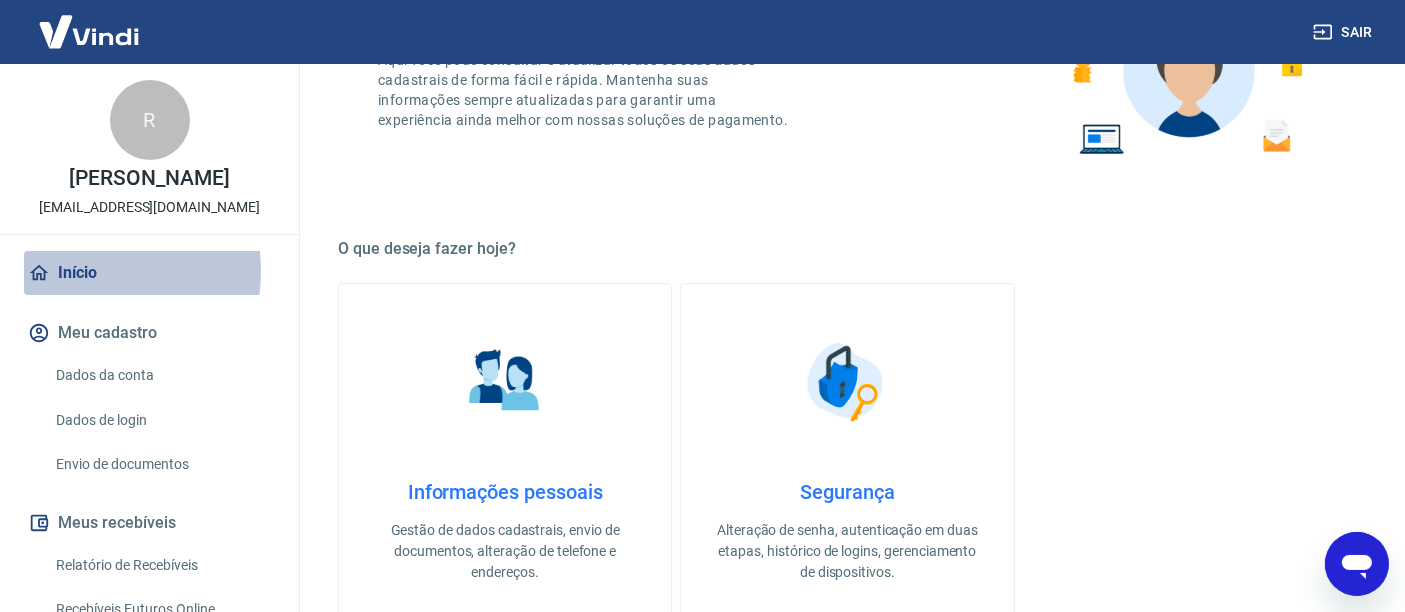 click on "Início" at bounding box center (149, 273) 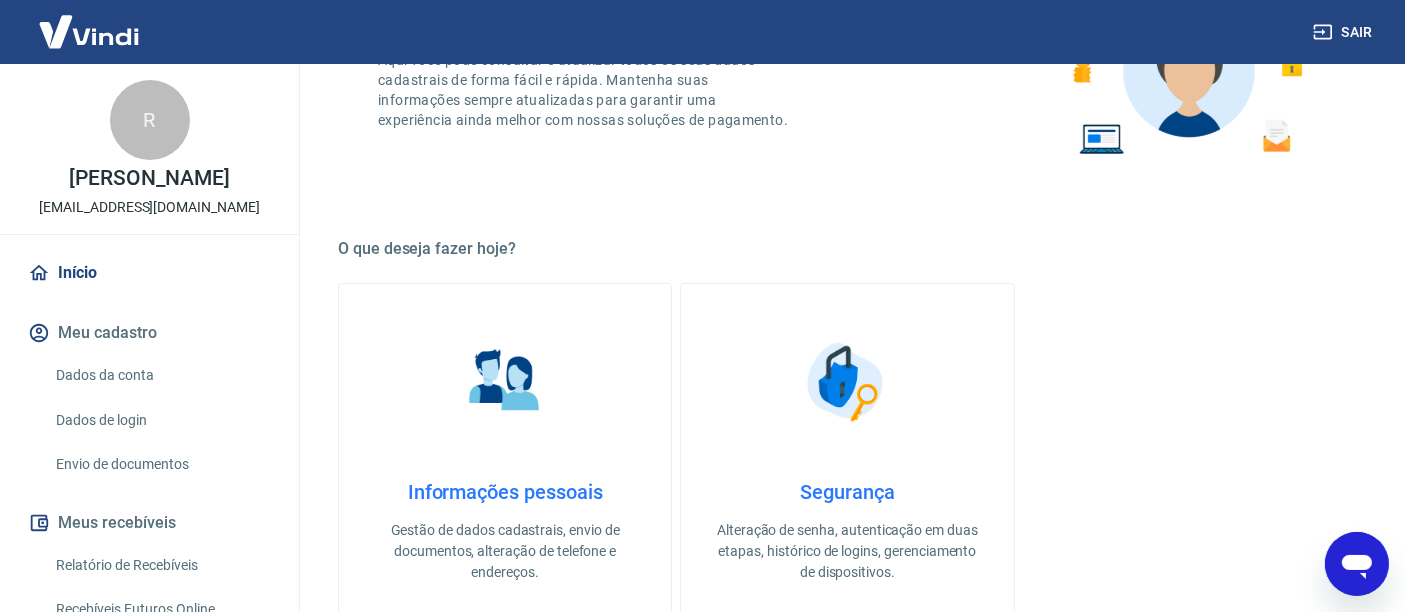 click on "Meu cadastro" at bounding box center (149, 333) 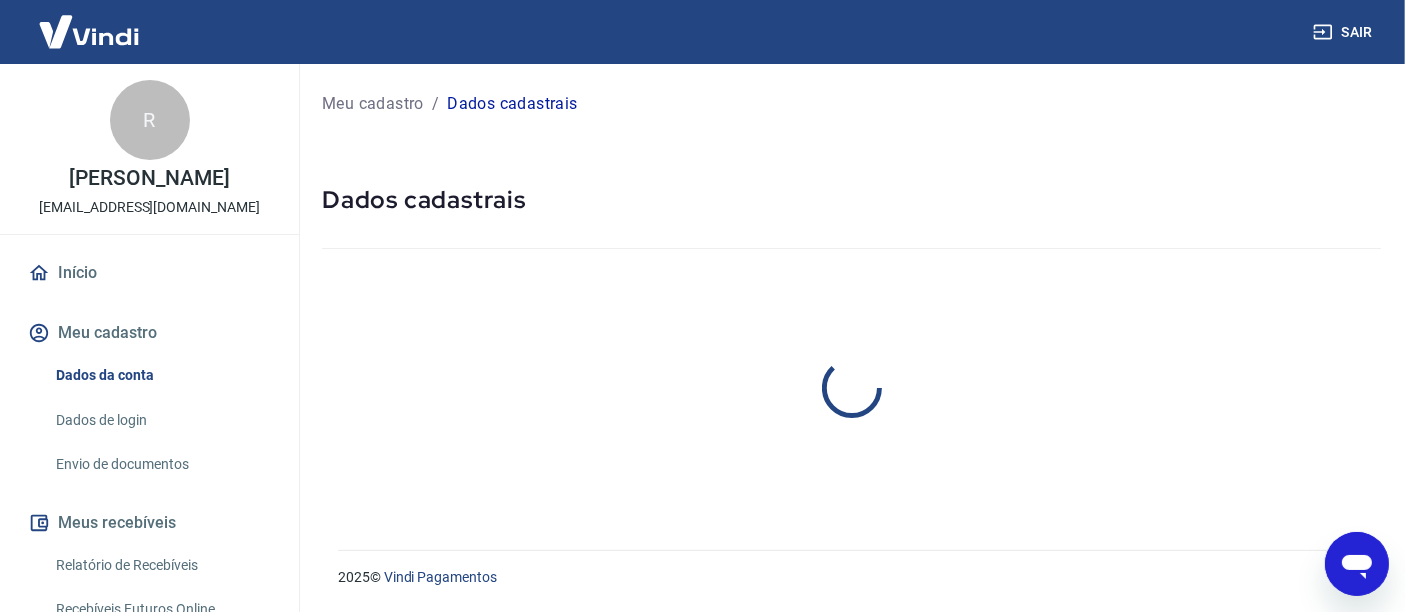 scroll, scrollTop: 0, scrollLeft: 0, axis: both 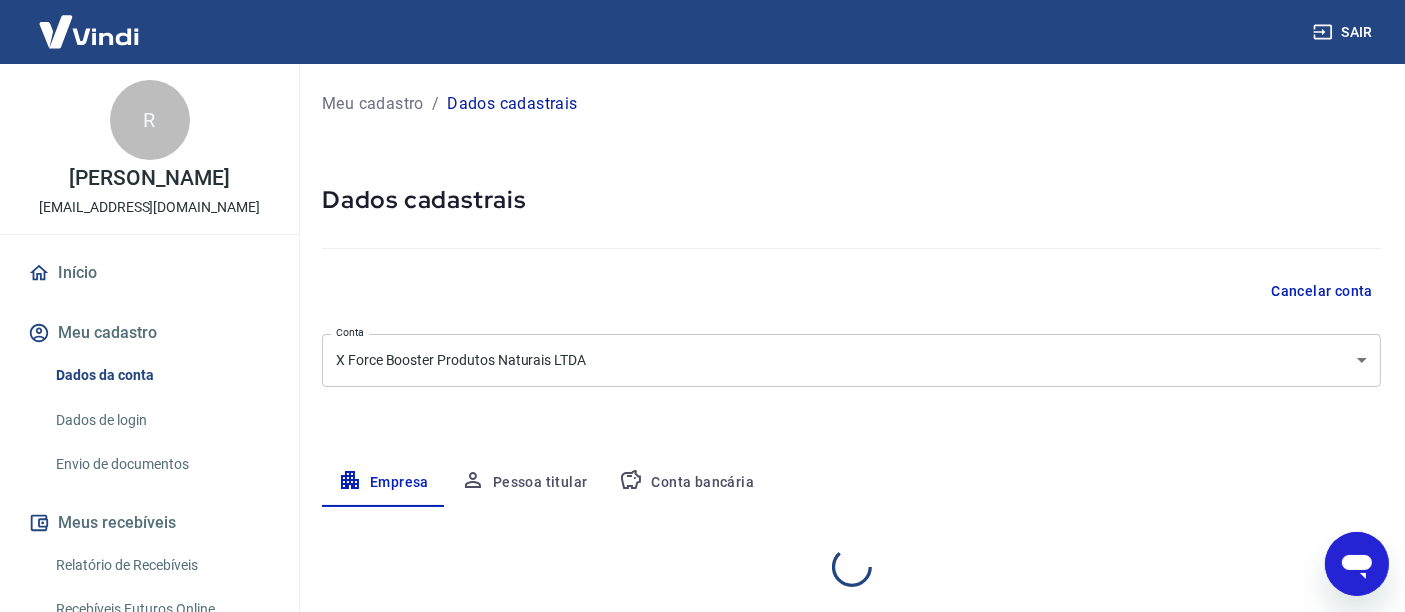 select on "SP" 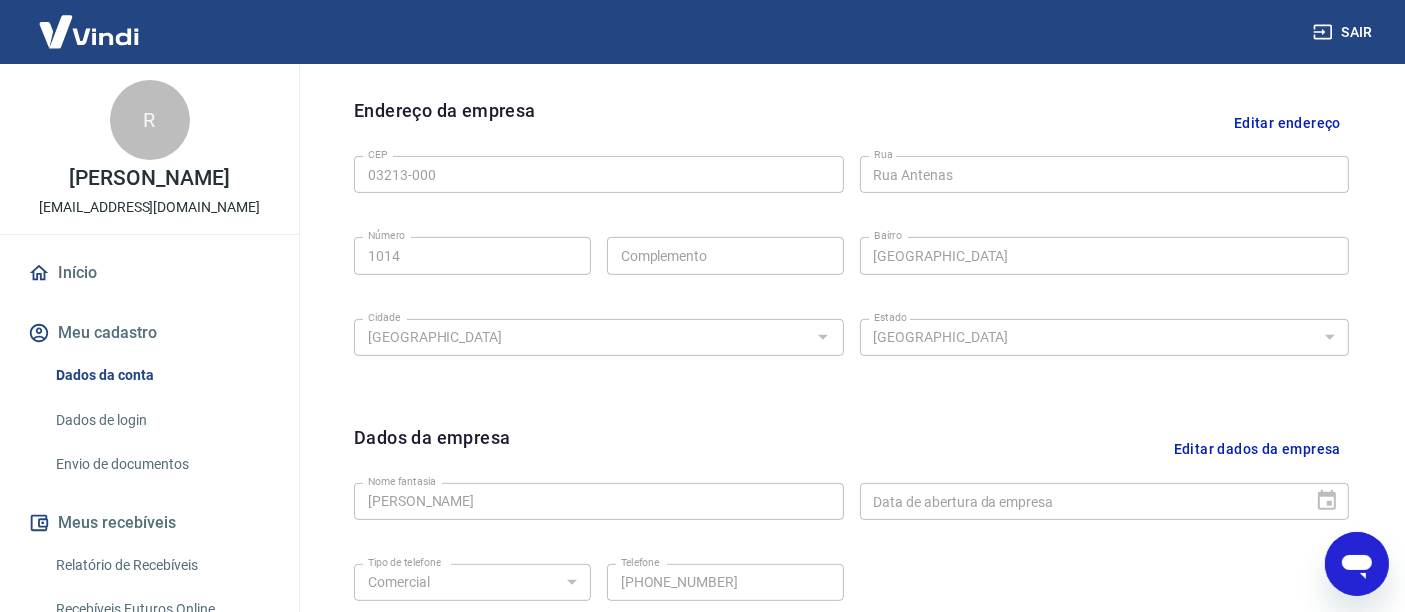 scroll, scrollTop: 777, scrollLeft: 0, axis: vertical 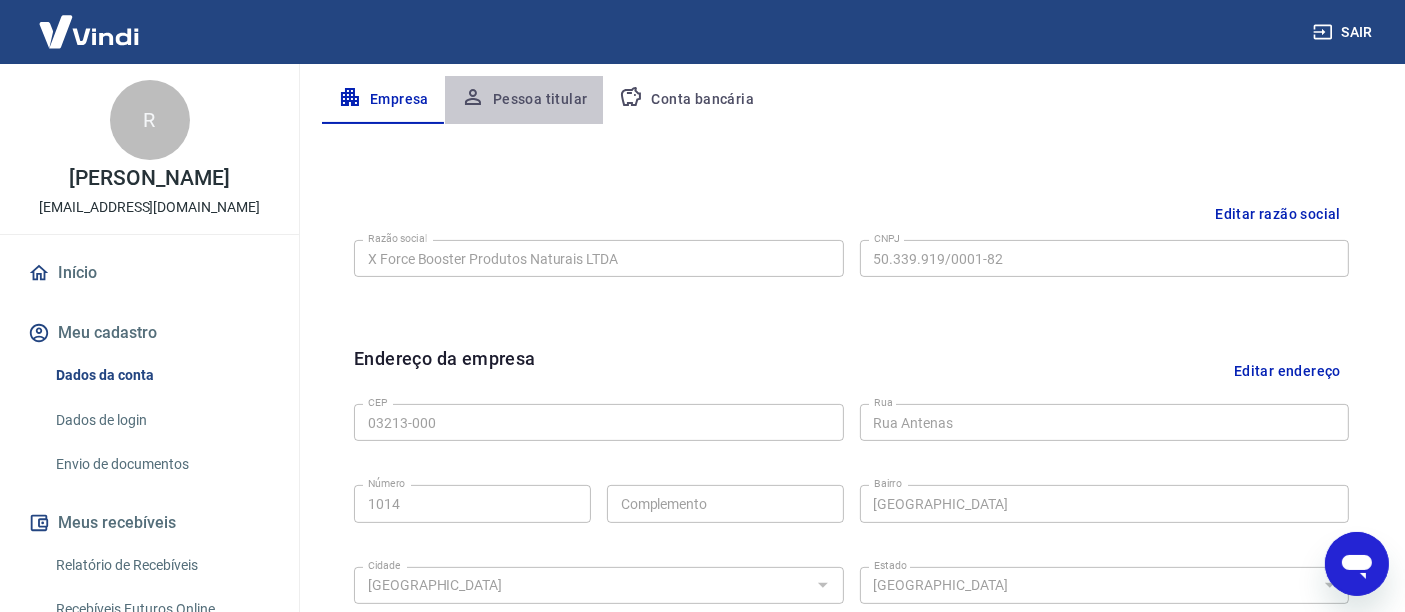 click on "Pessoa titular" at bounding box center [524, 100] 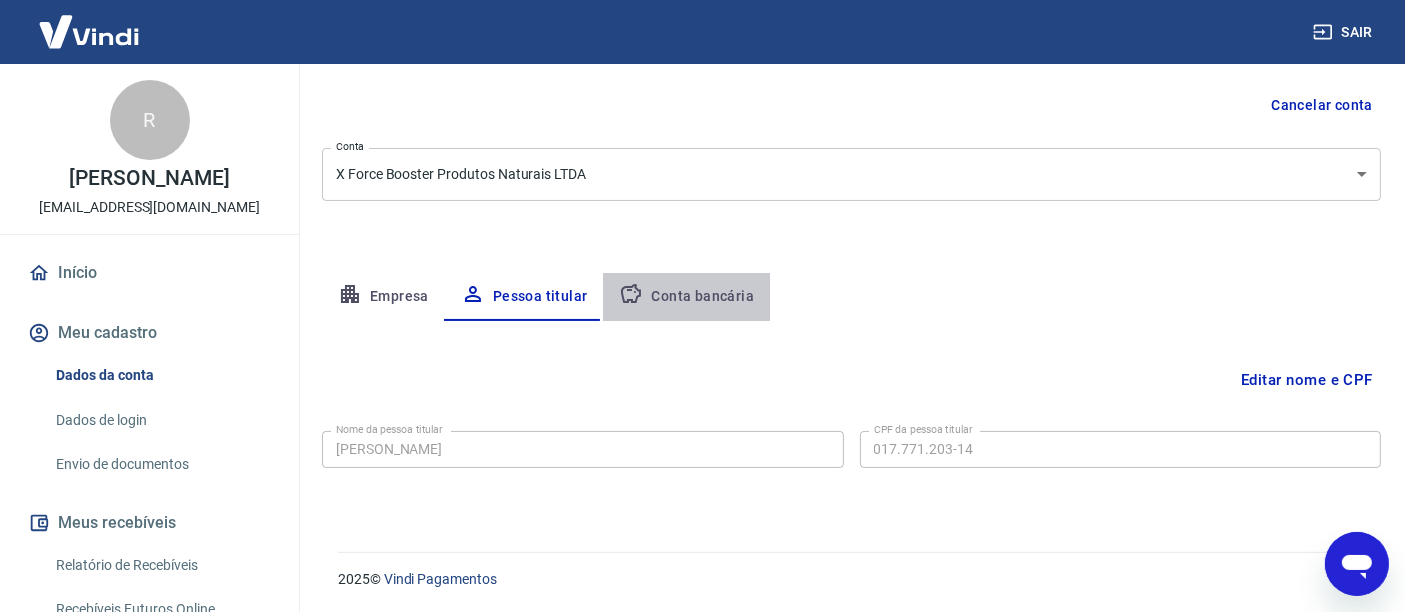 click on "Conta bancária" at bounding box center (686, 297) 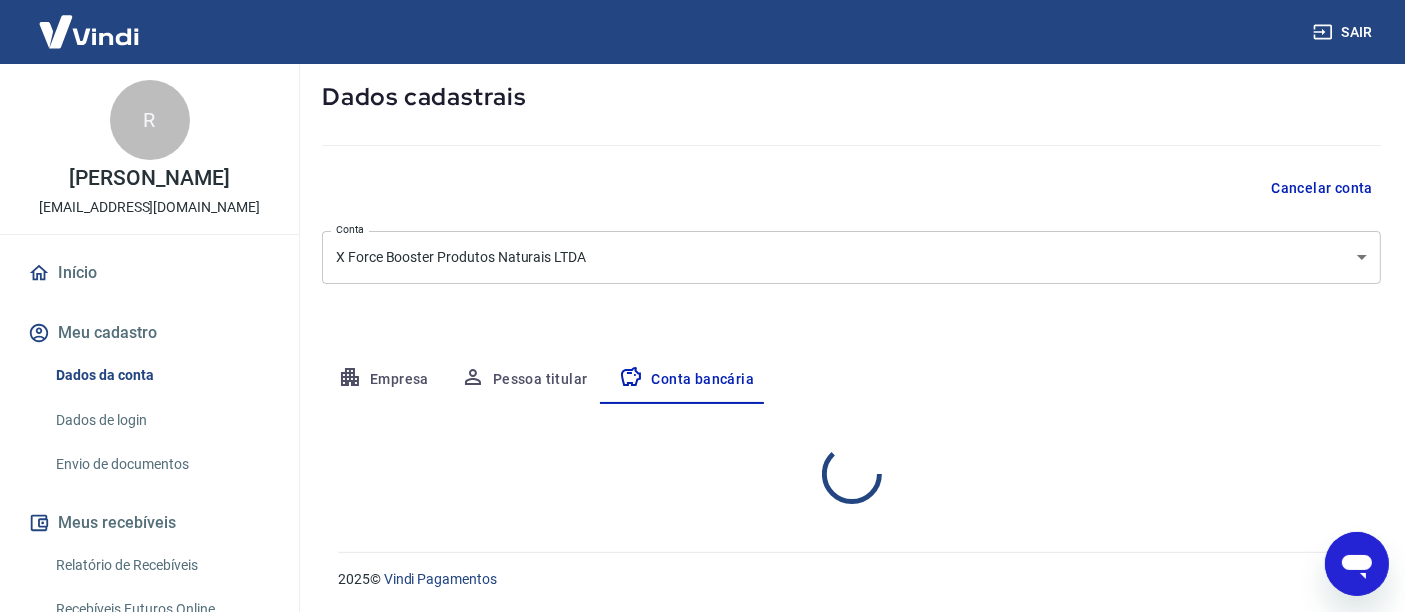 scroll, scrollTop: 186, scrollLeft: 0, axis: vertical 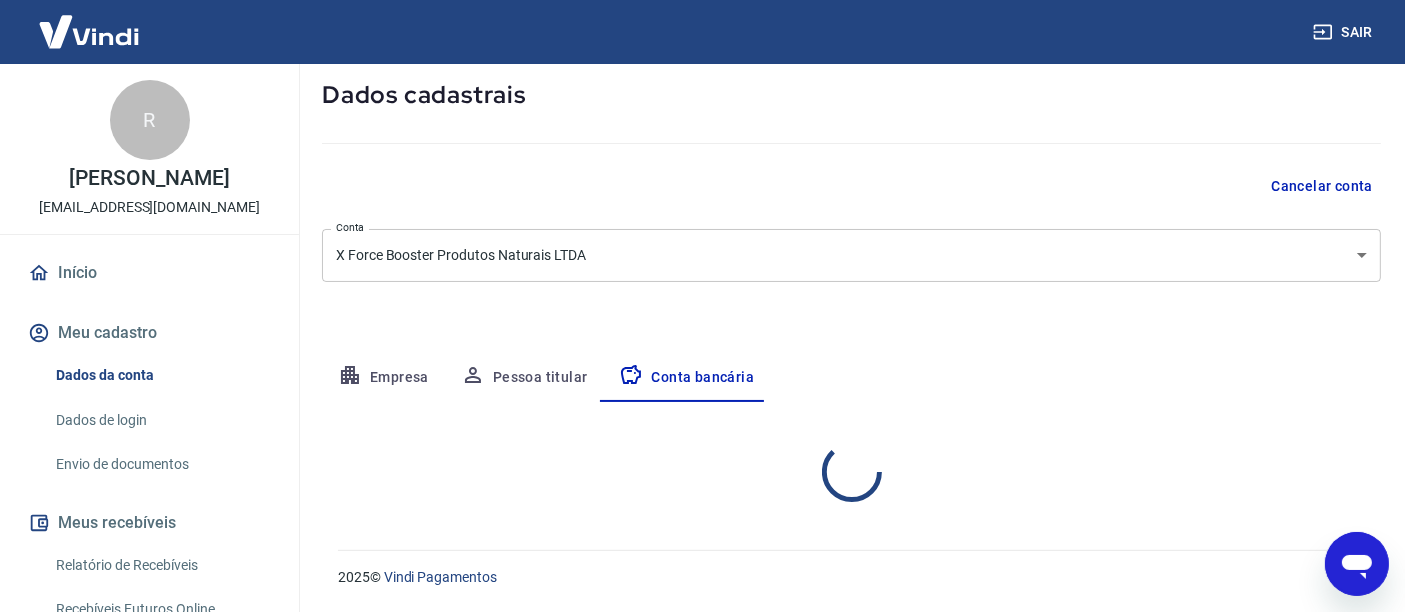 select on "1" 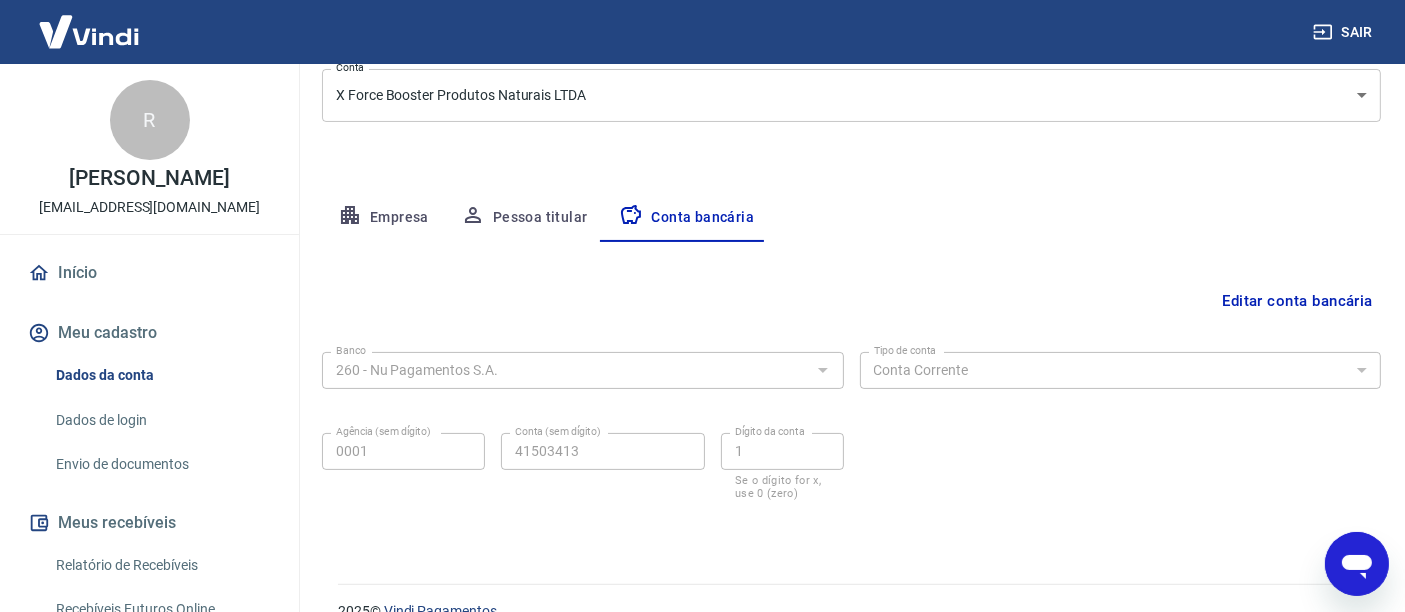 scroll, scrollTop: 297, scrollLeft: 0, axis: vertical 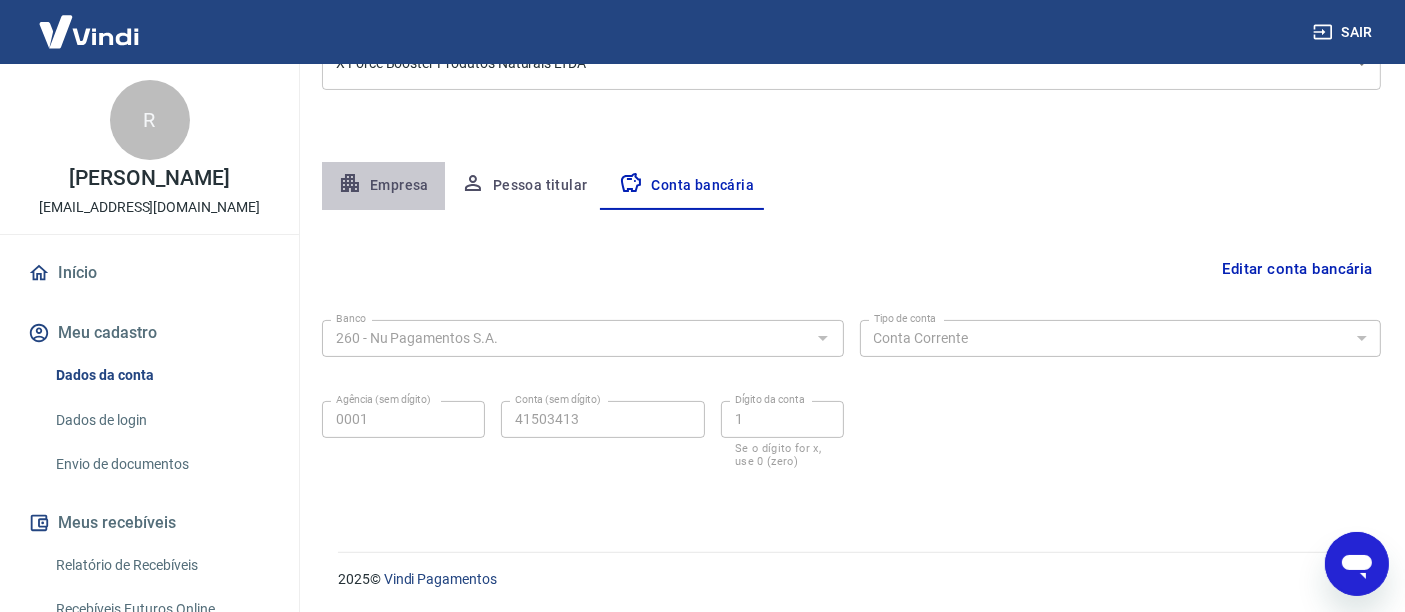 click on "Empresa" at bounding box center (383, 186) 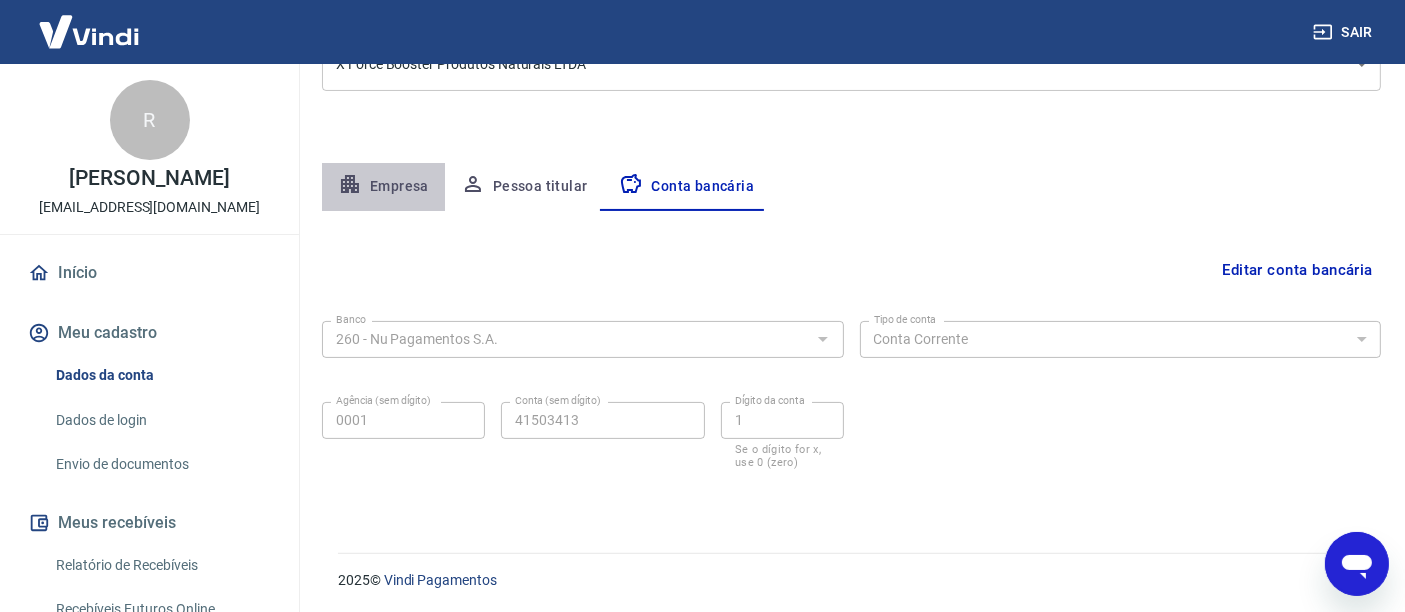 select on "SP" 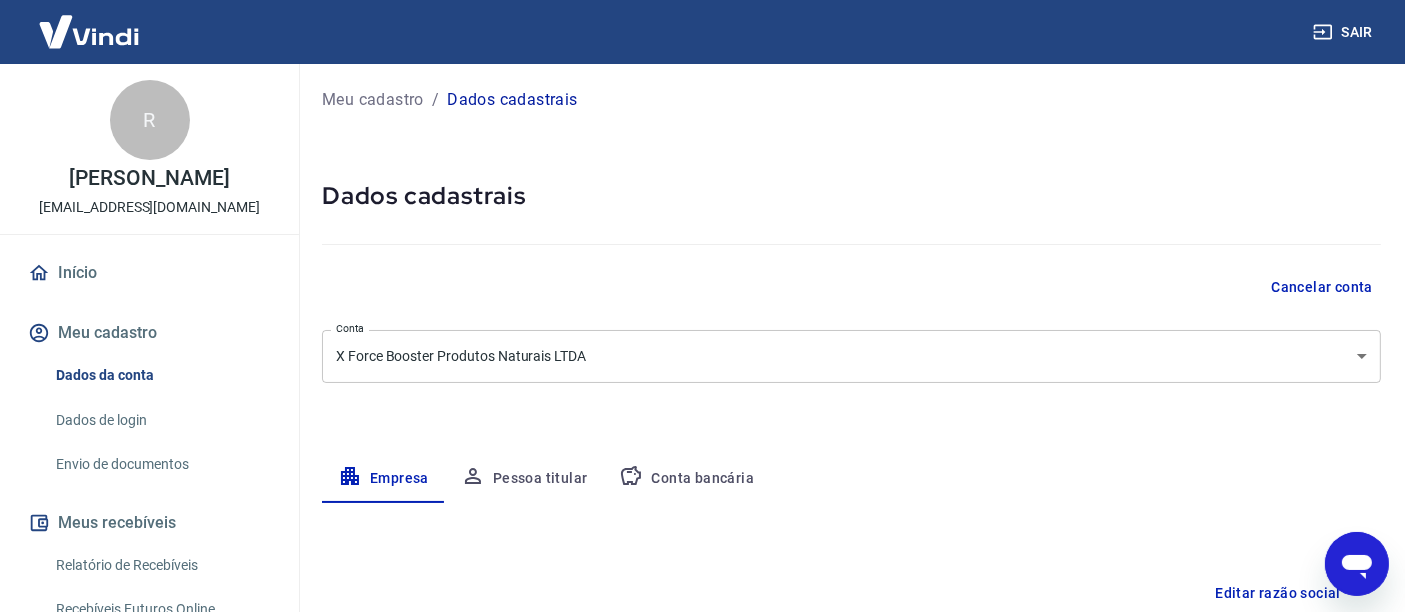 scroll, scrollTop: 0, scrollLeft: 0, axis: both 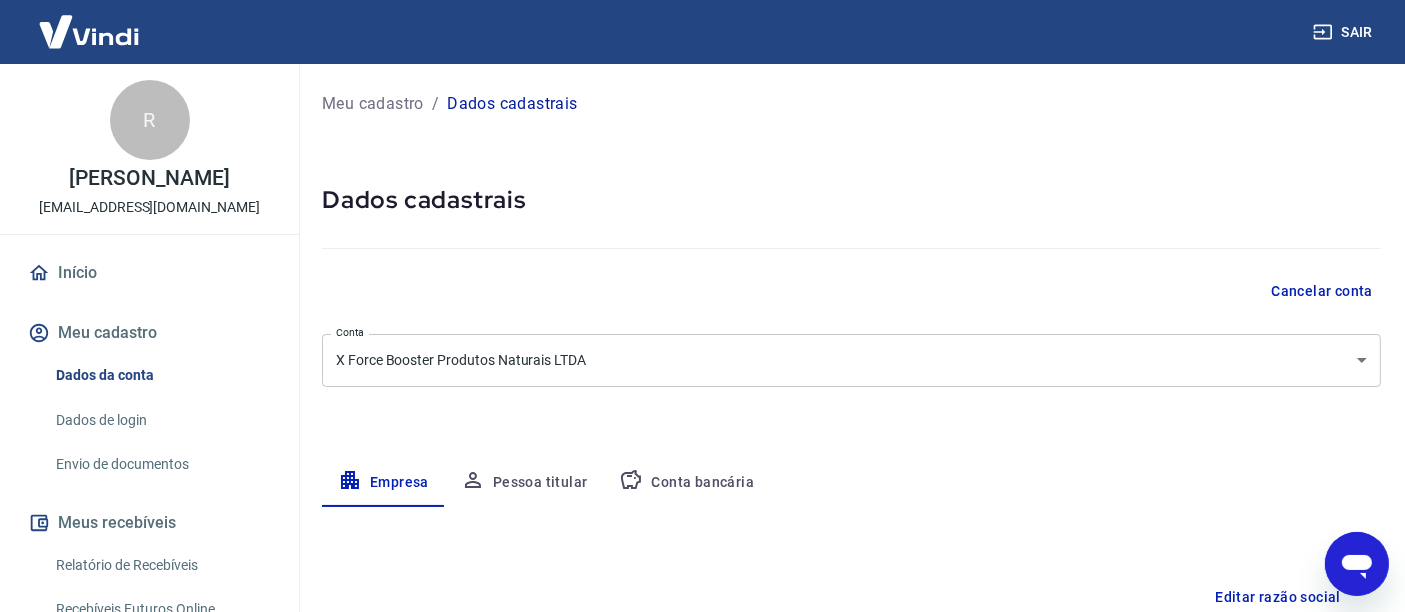 click on "Meu cadastro" at bounding box center (373, 104) 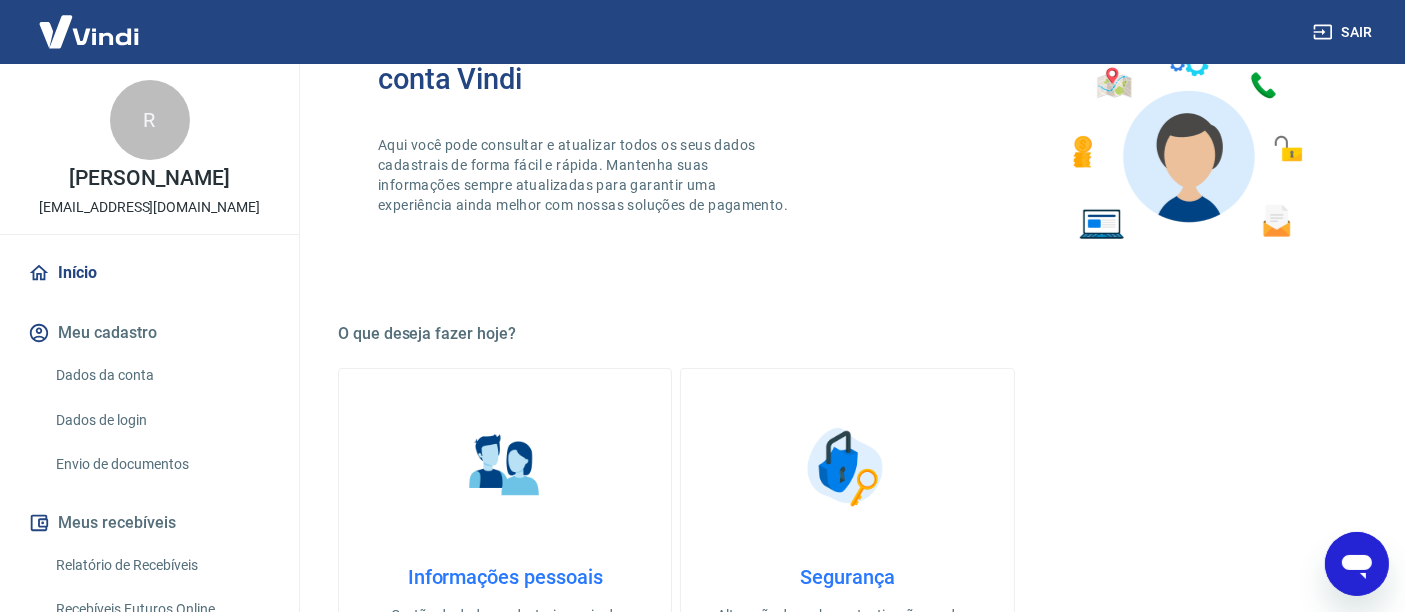 scroll, scrollTop: 111, scrollLeft: 0, axis: vertical 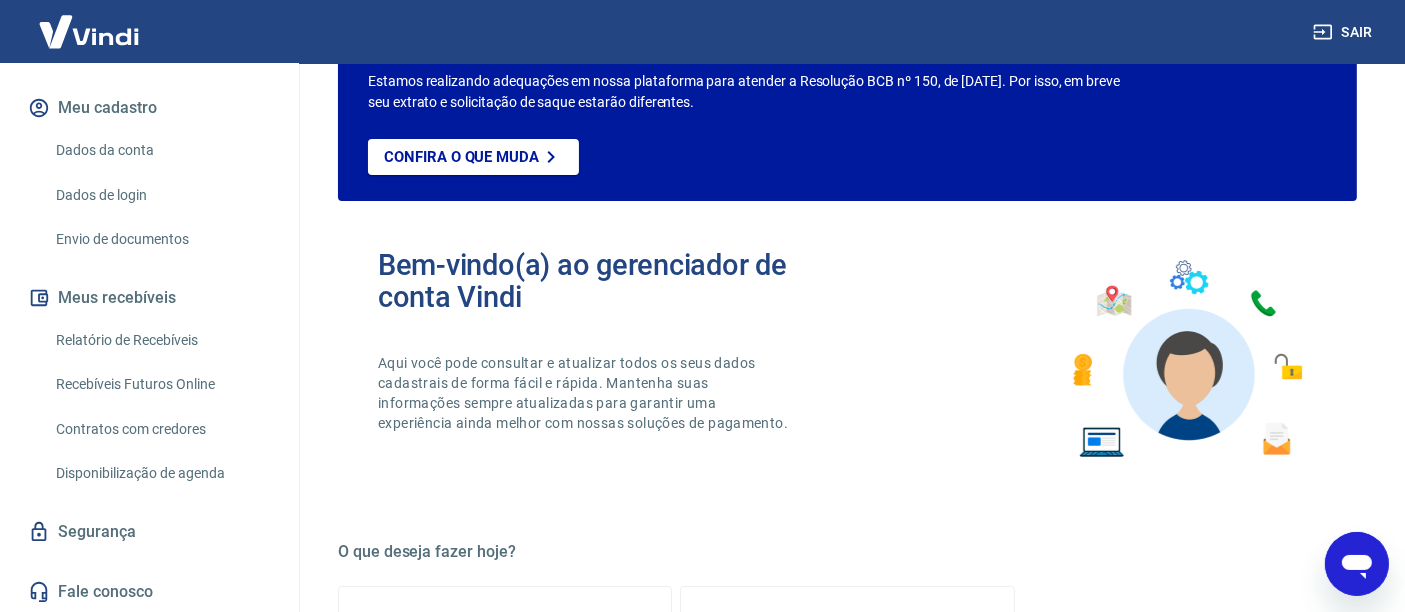 type on "x" 